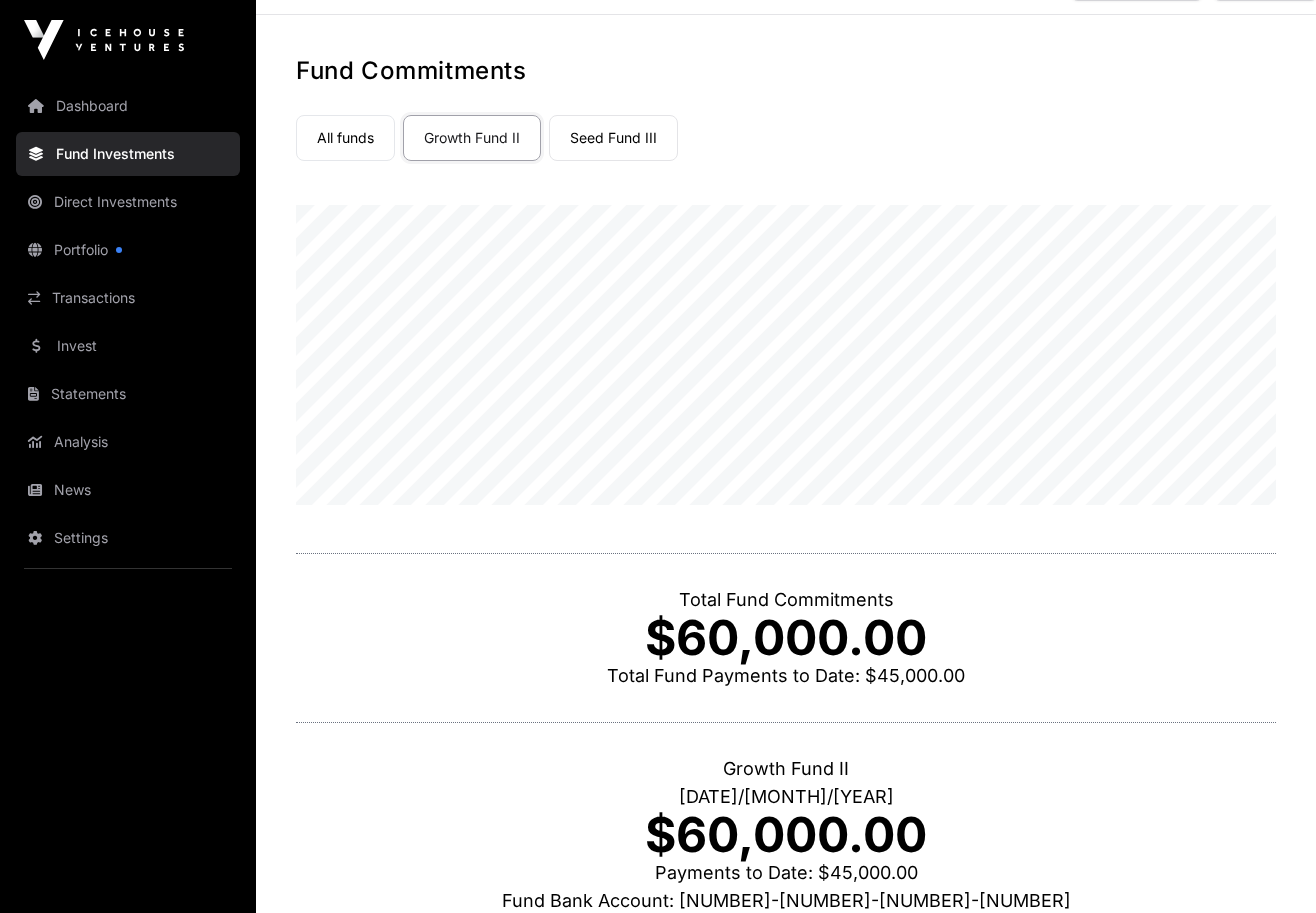 scroll, scrollTop: 0, scrollLeft: 0, axis: both 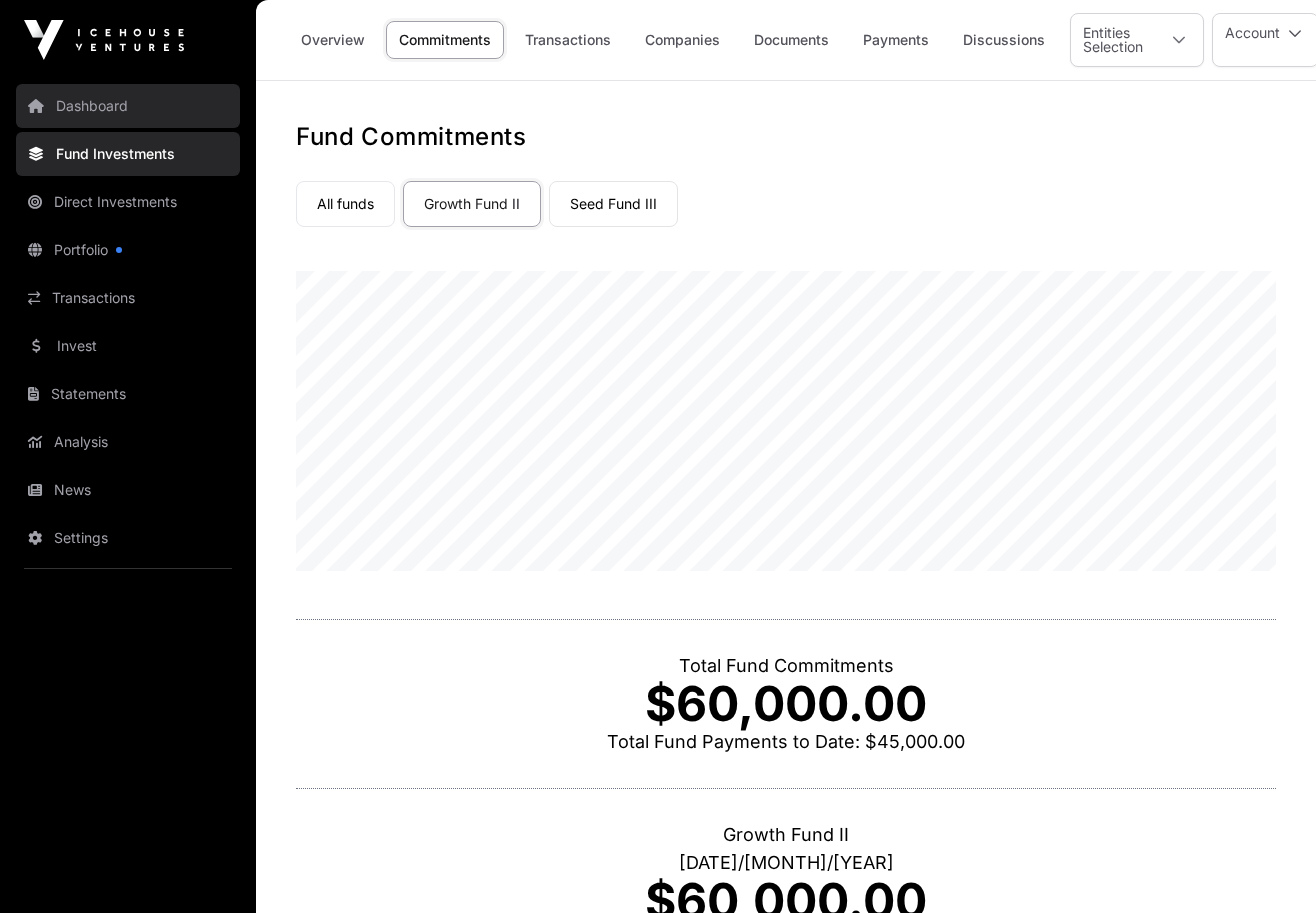 click on "Dashboard" 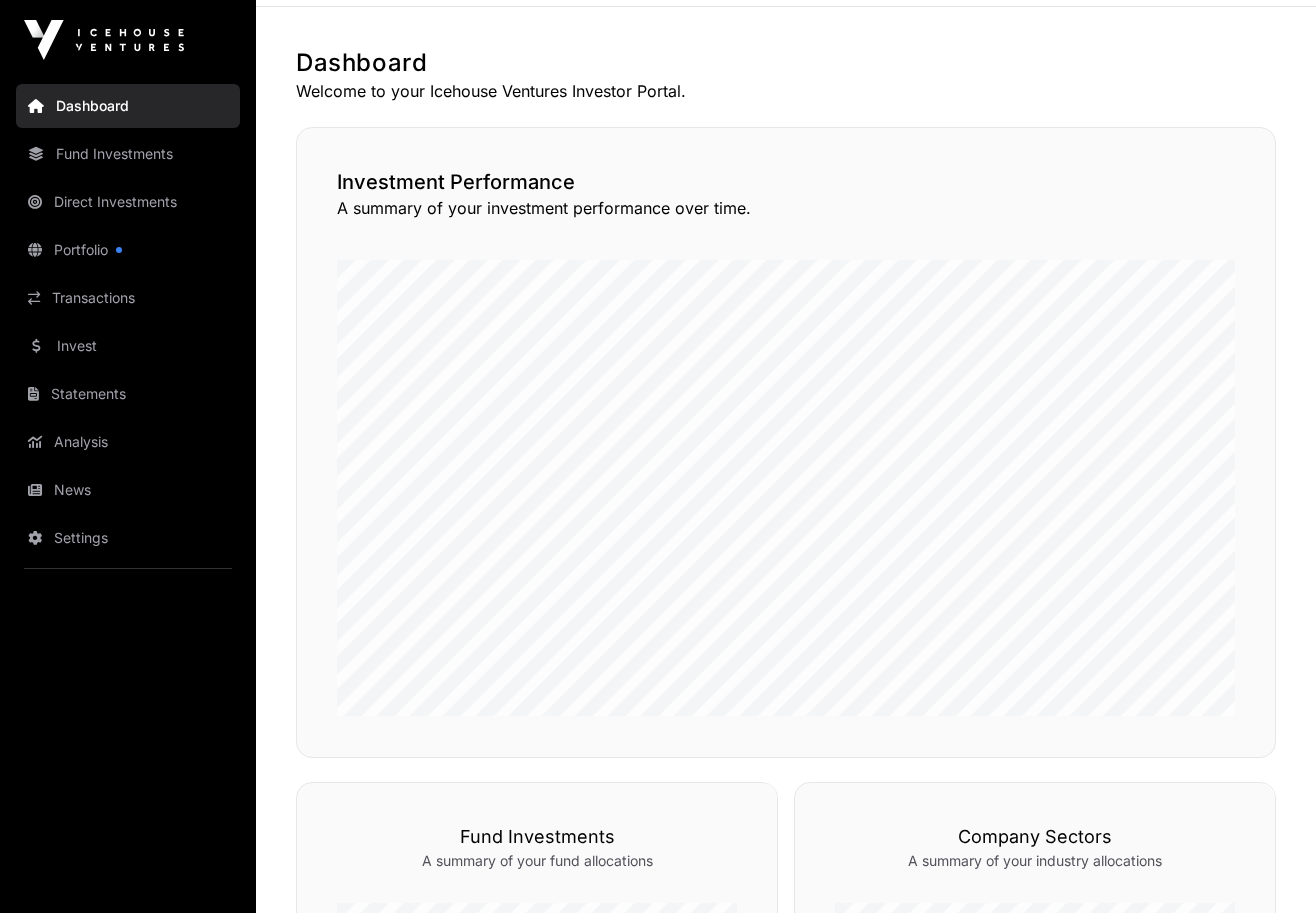 scroll, scrollTop: 0, scrollLeft: 0, axis: both 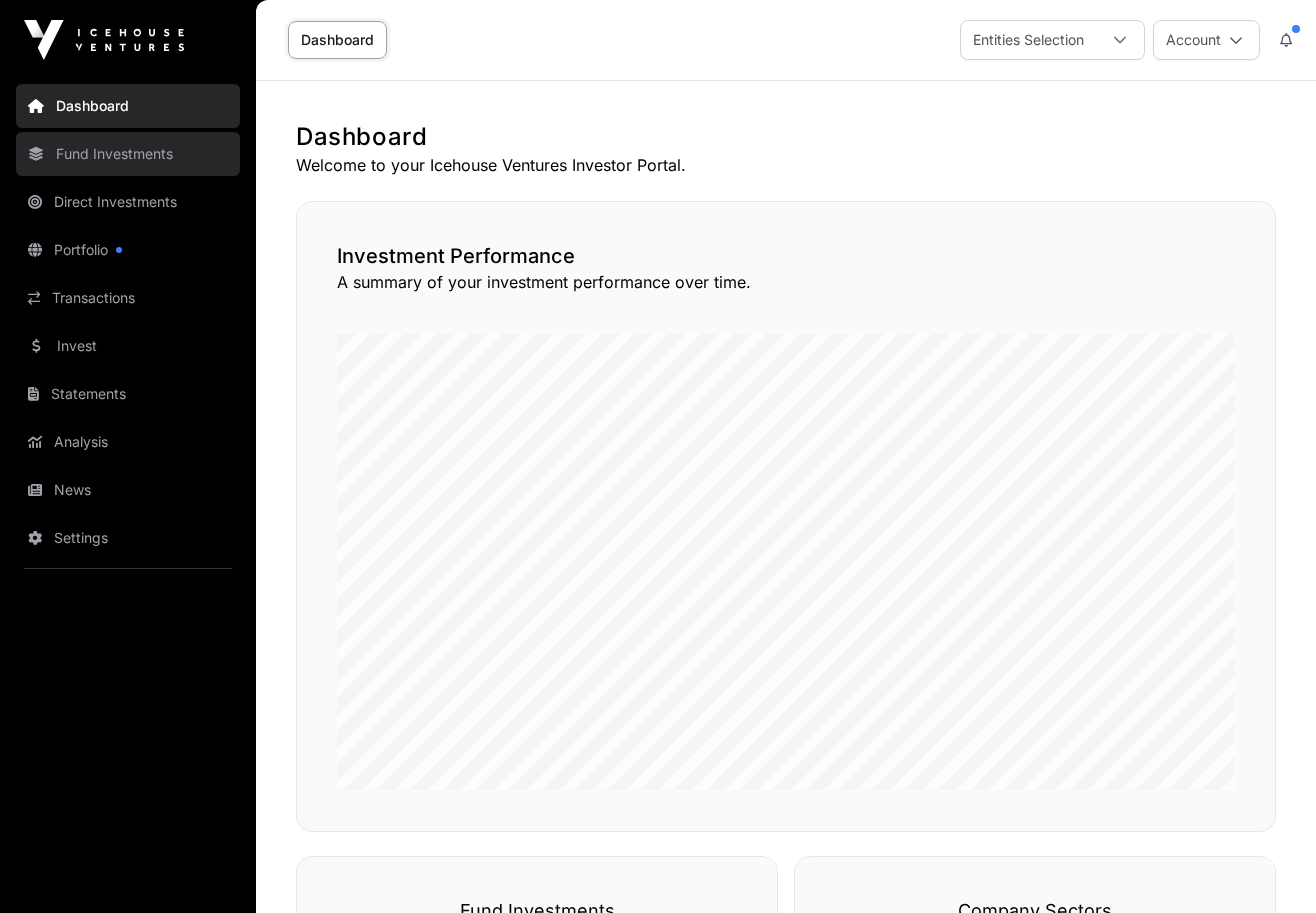 click on "Fund Investments" 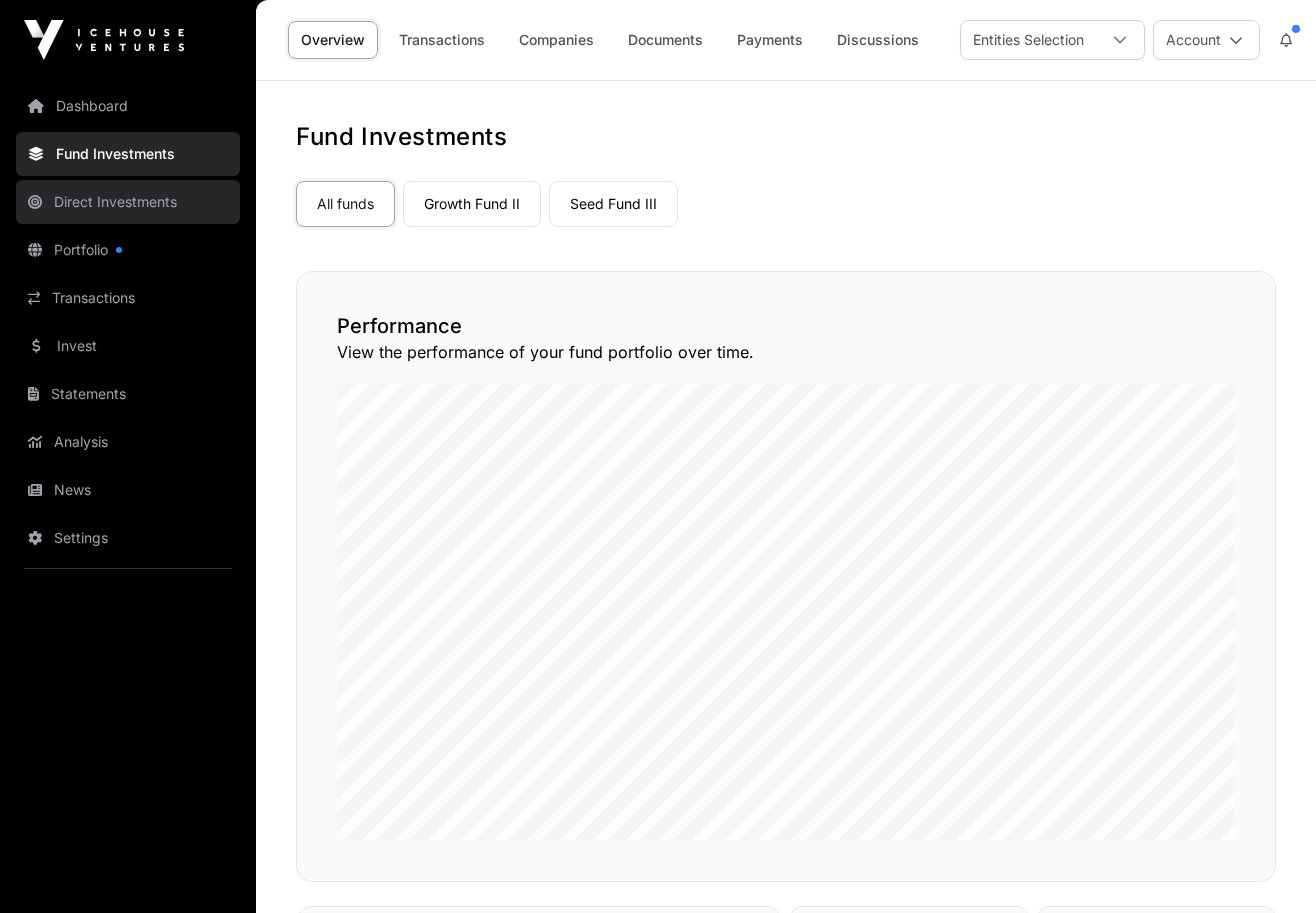 click on "Direct Investments" 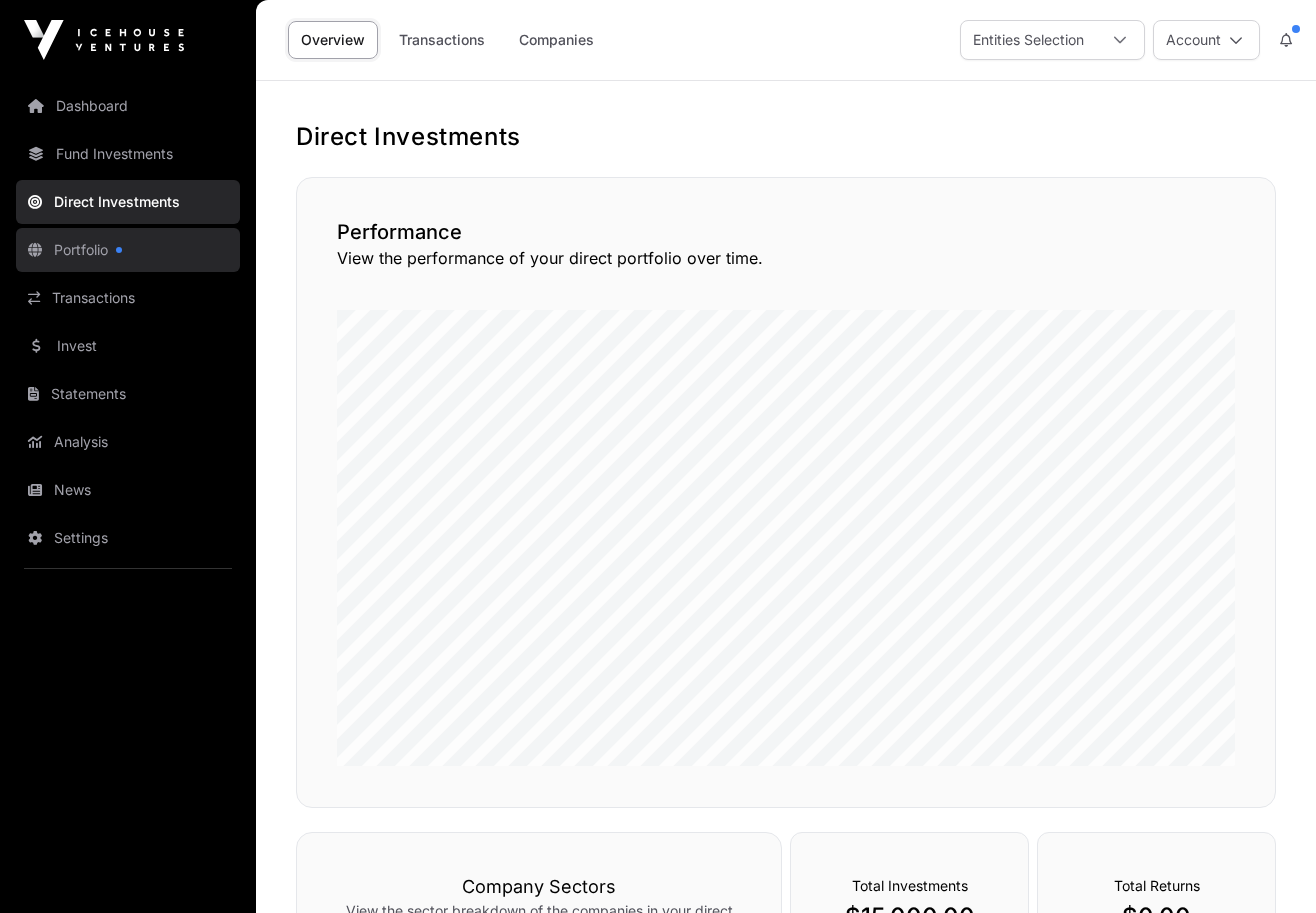 click on "Portfolio" 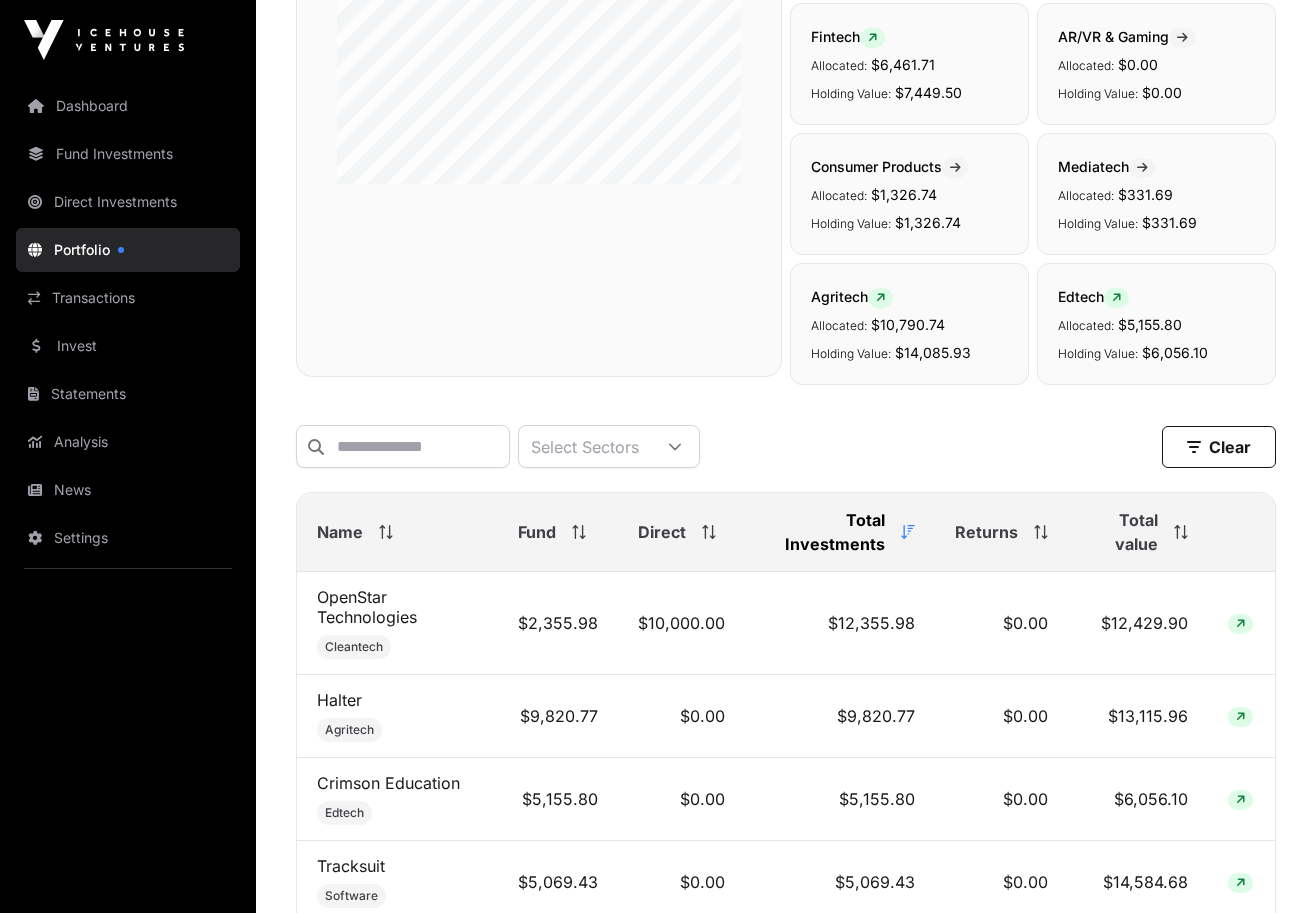 scroll, scrollTop: 0, scrollLeft: 0, axis: both 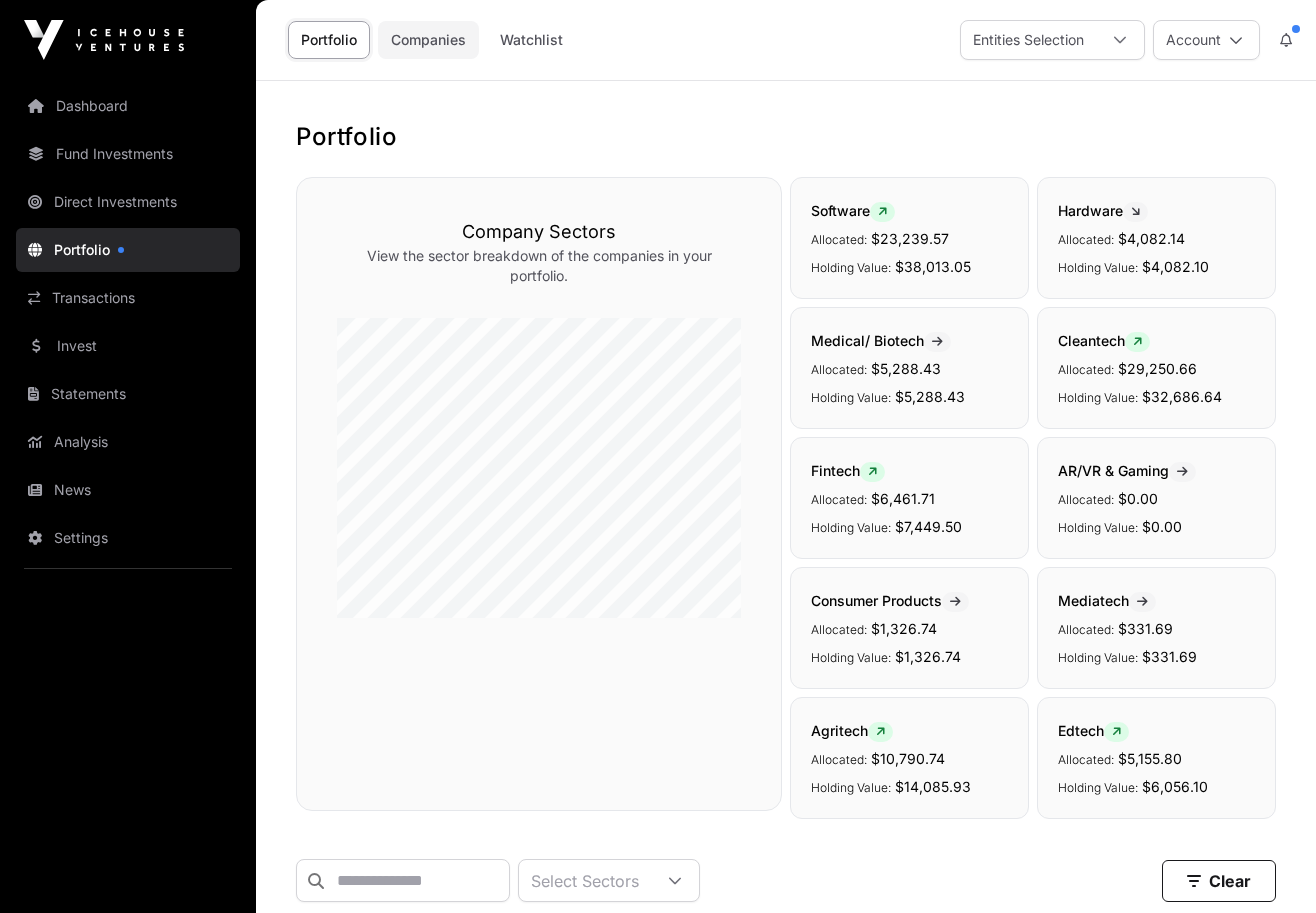 click on "Companies" 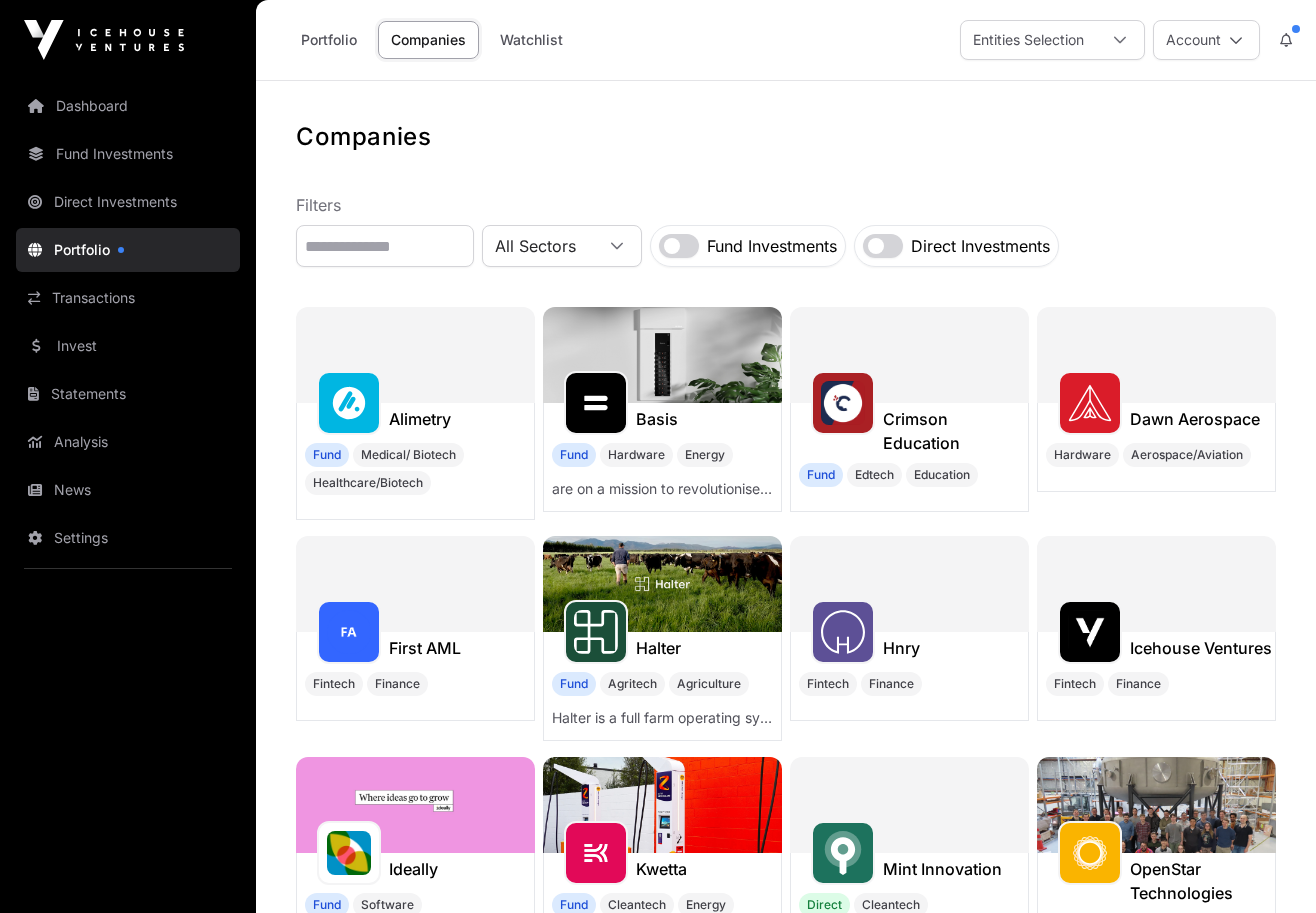 click 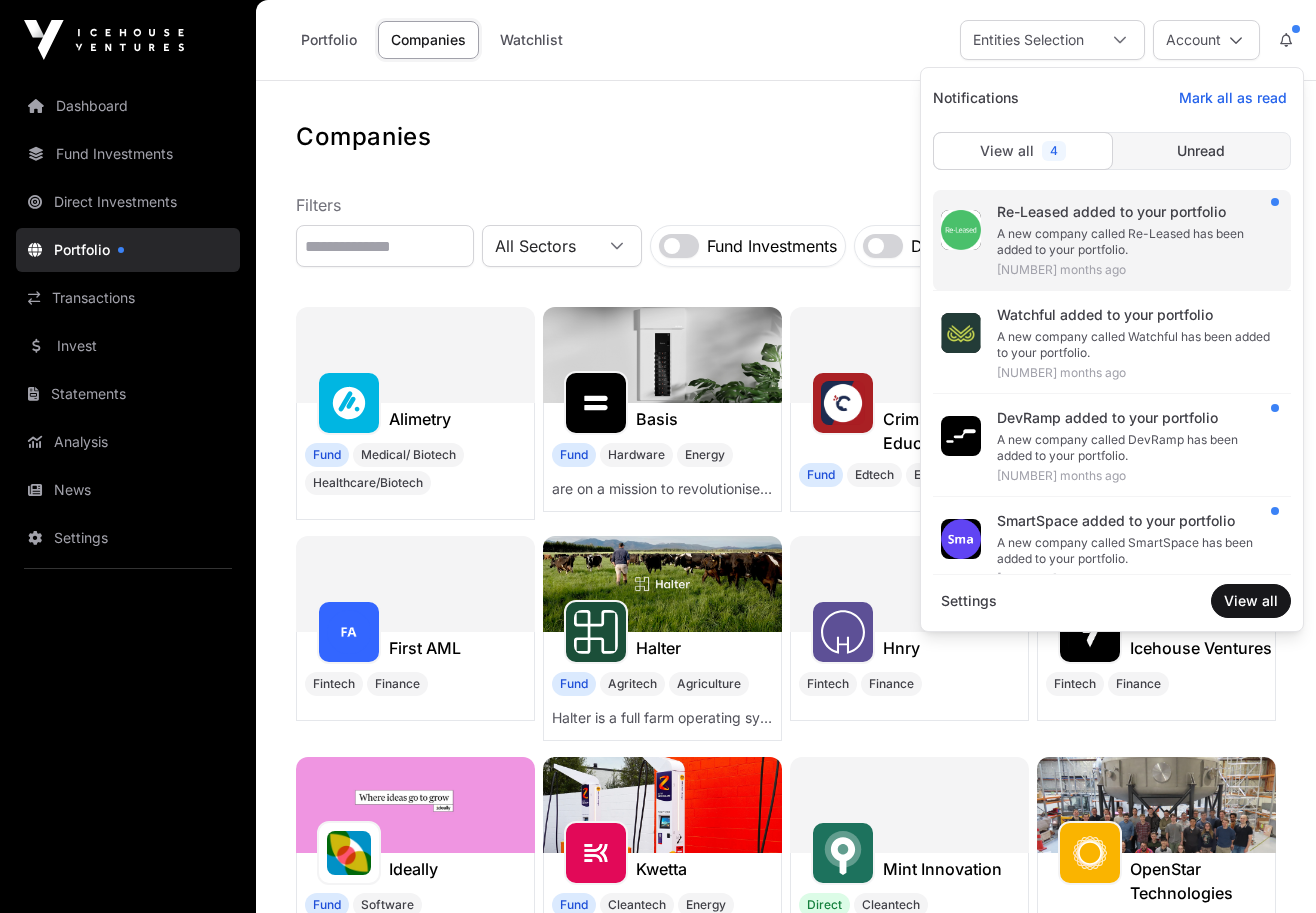 click on "A new company called Re-Leased has been added to your portfolio." at bounding box center [1136, 242] 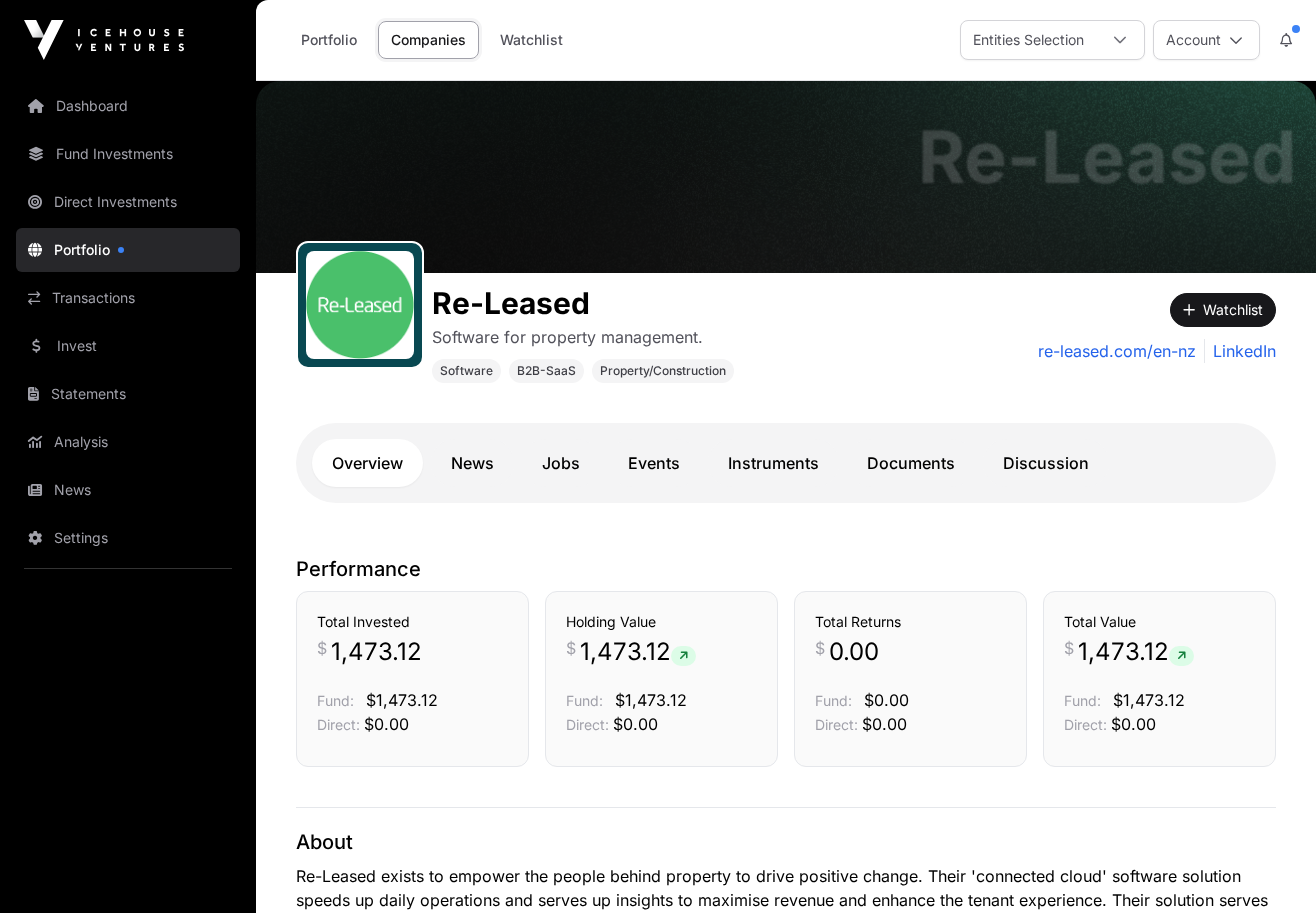click 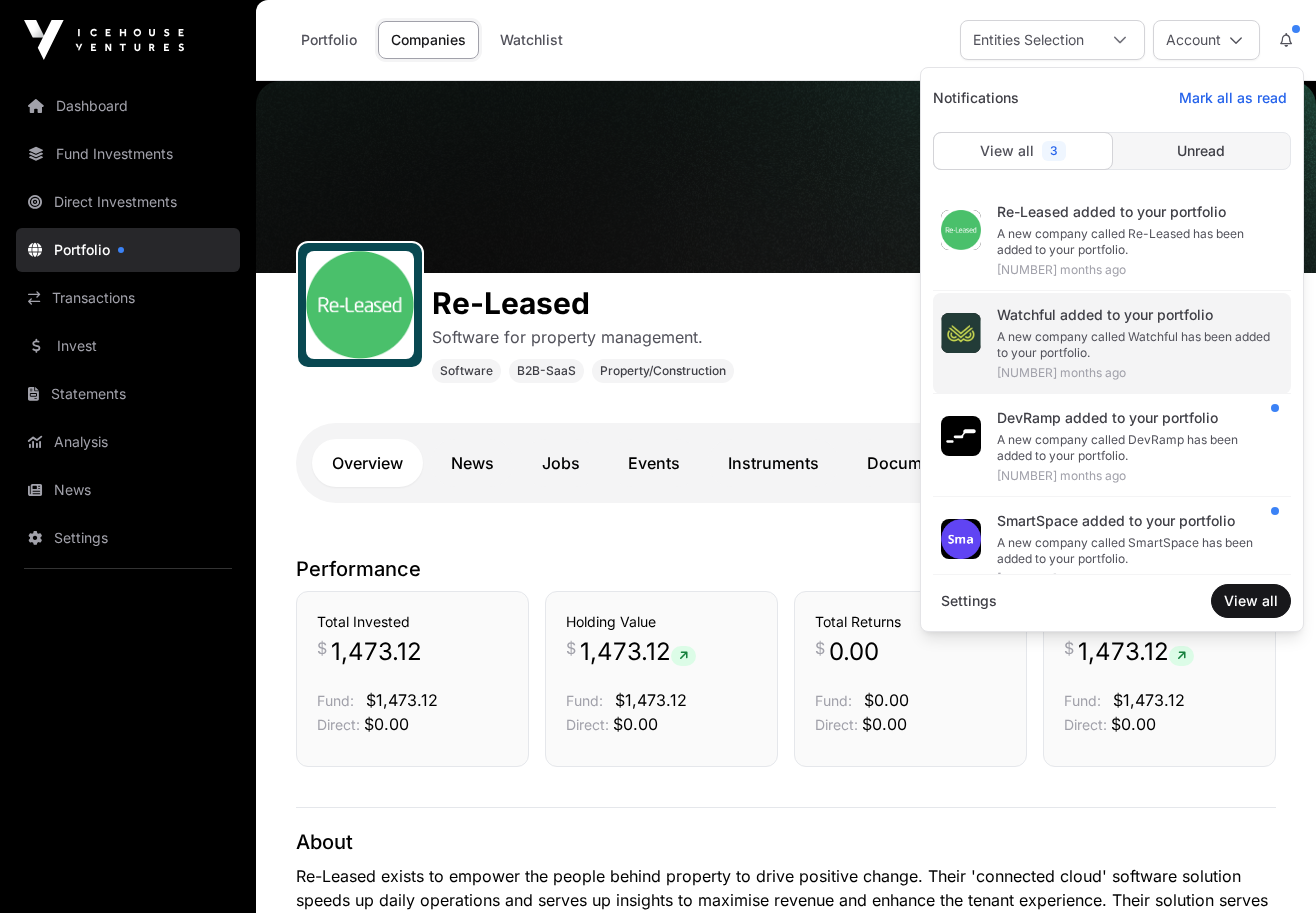 click on "Watchful added to your portfolio" at bounding box center (1136, 315) 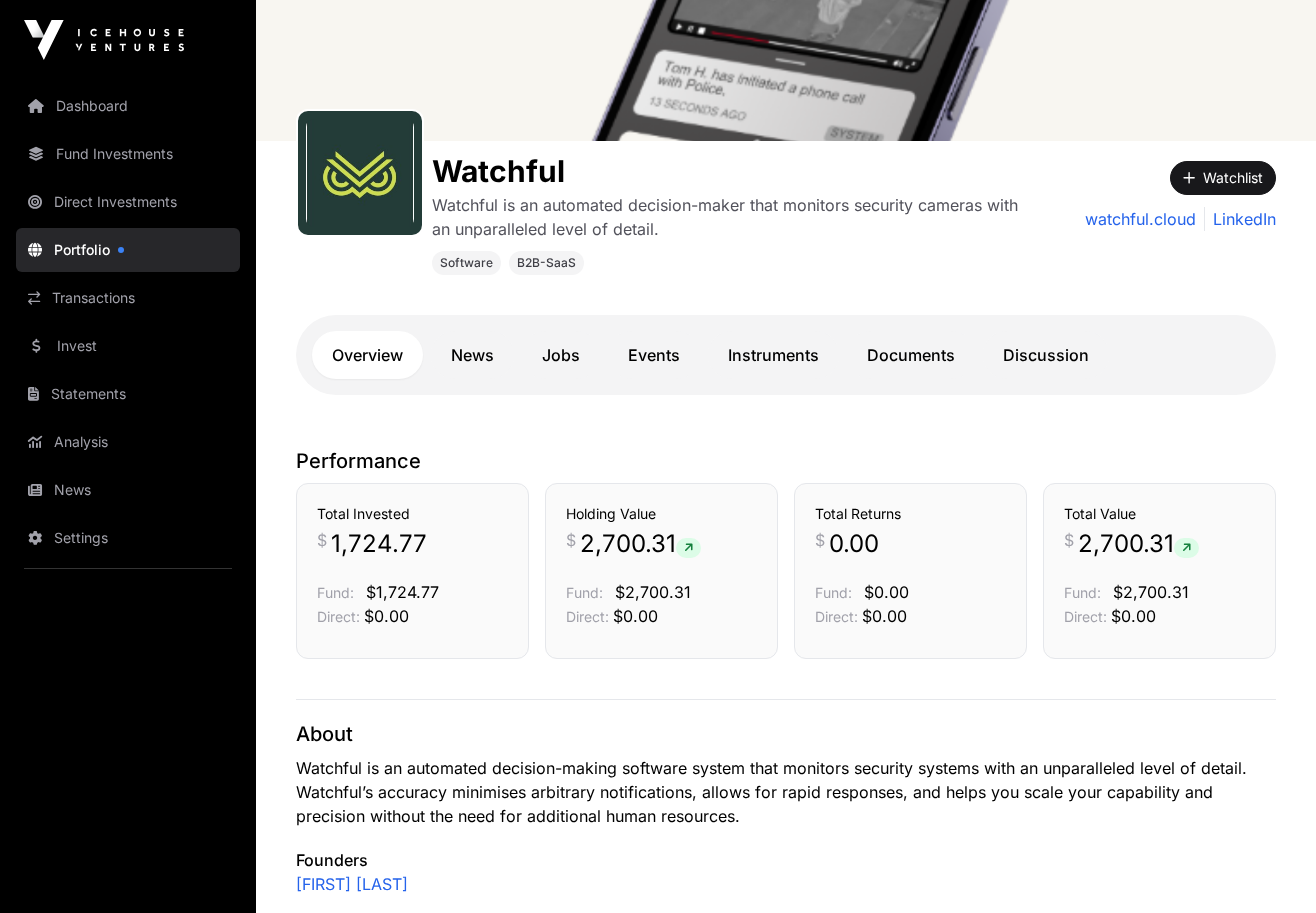 scroll, scrollTop: 0, scrollLeft: 0, axis: both 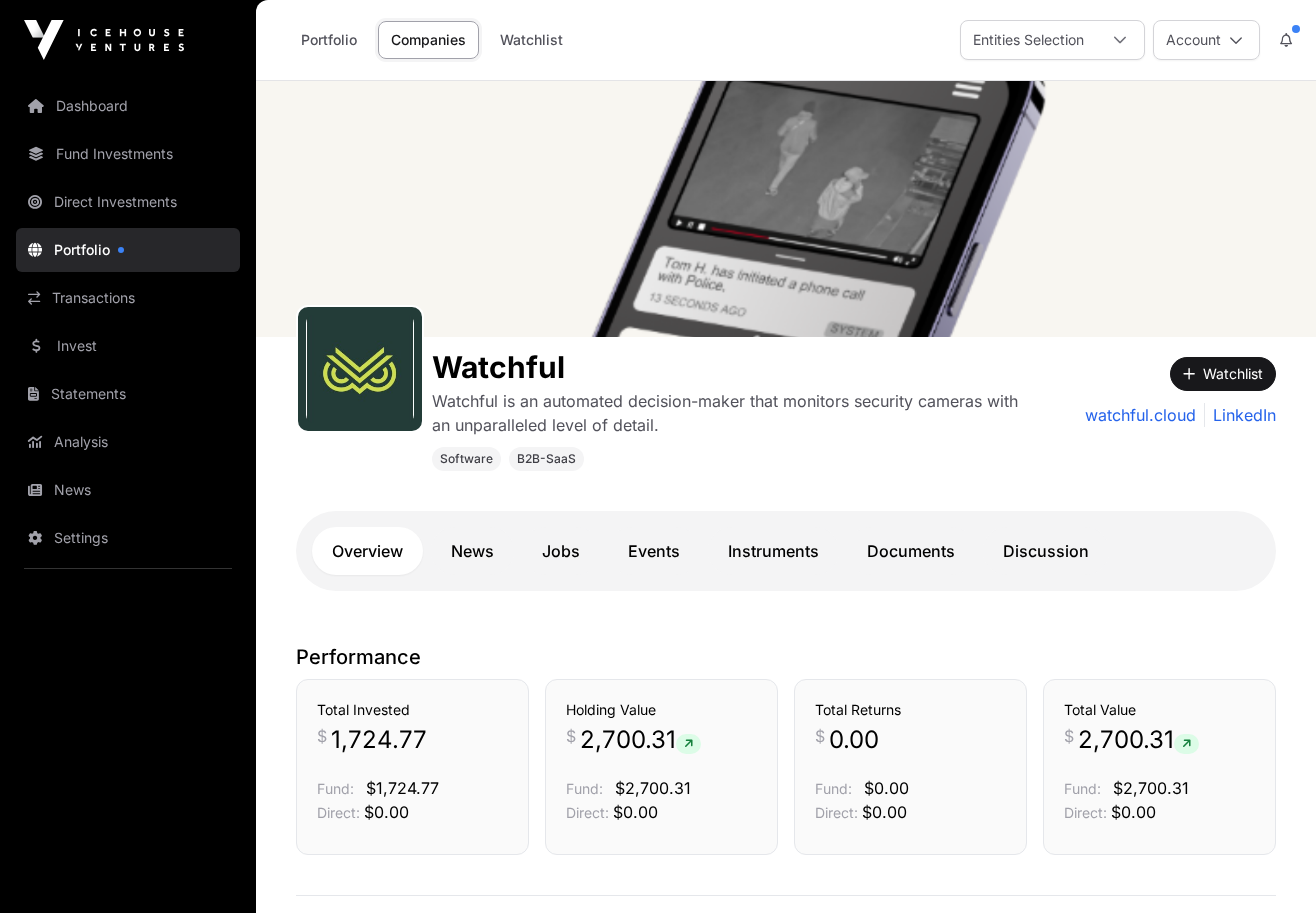 click 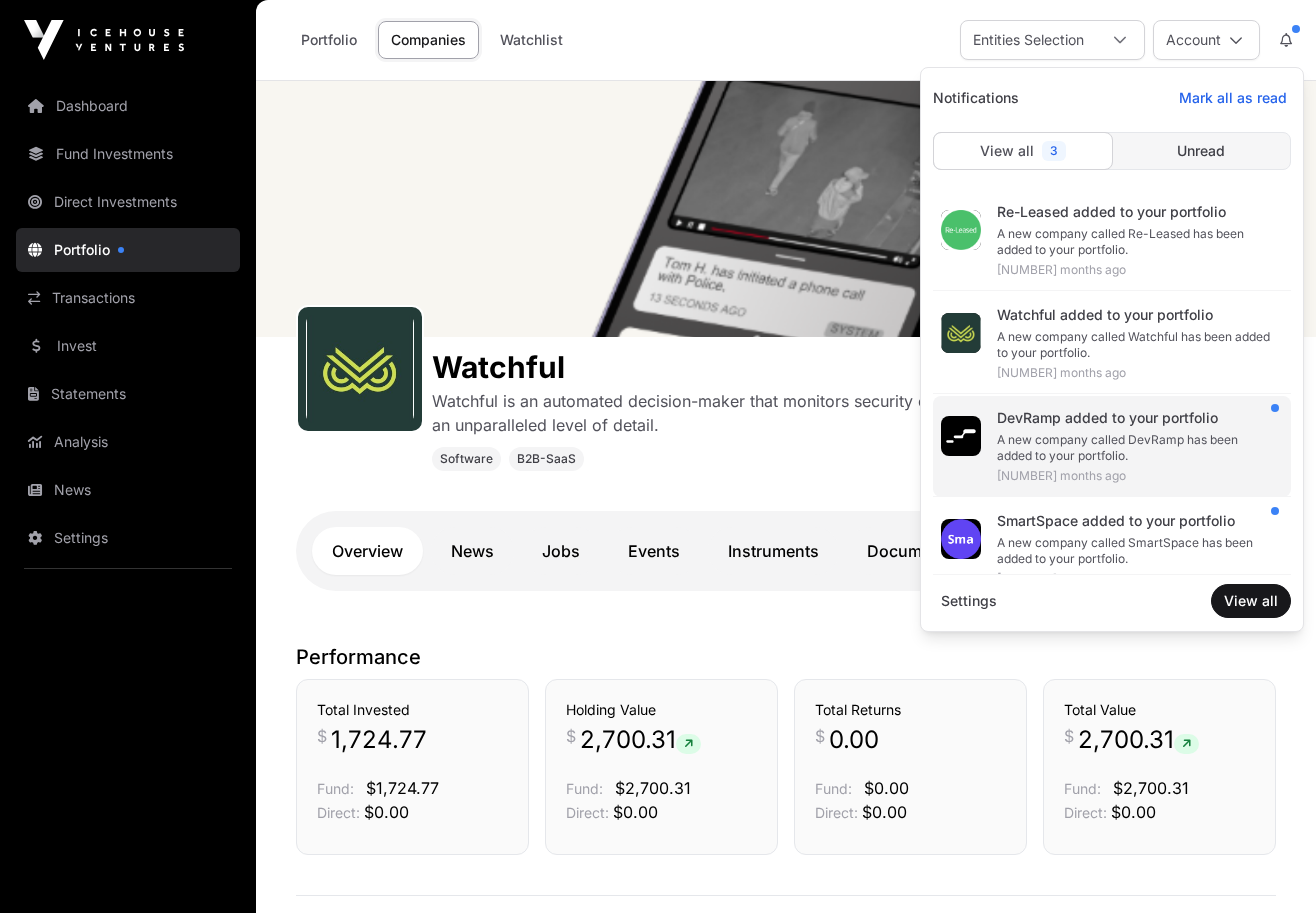 click on "A new company called DevRamp has been added to your portfolio." at bounding box center [1136, 448] 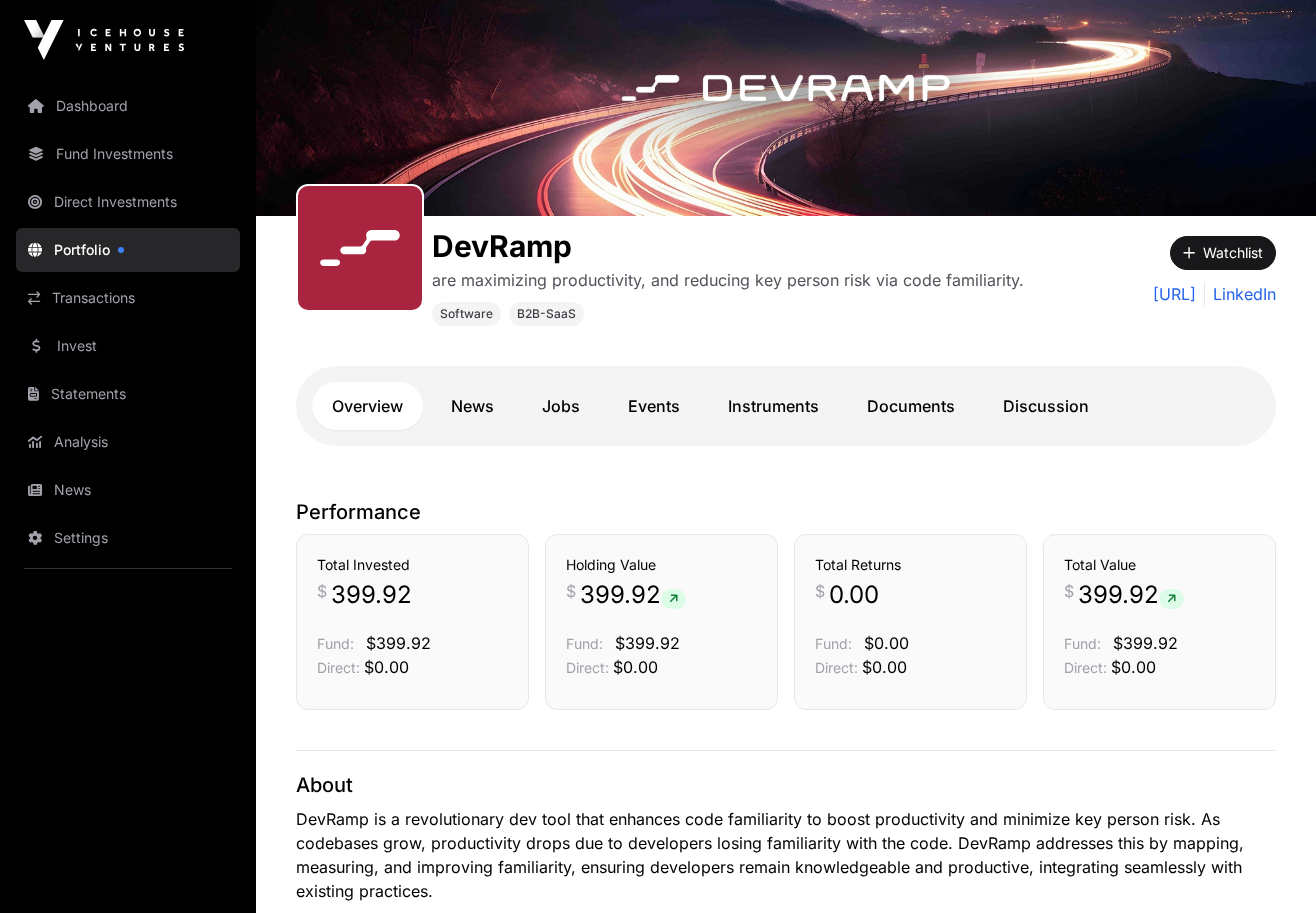 scroll, scrollTop: 0, scrollLeft: 0, axis: both 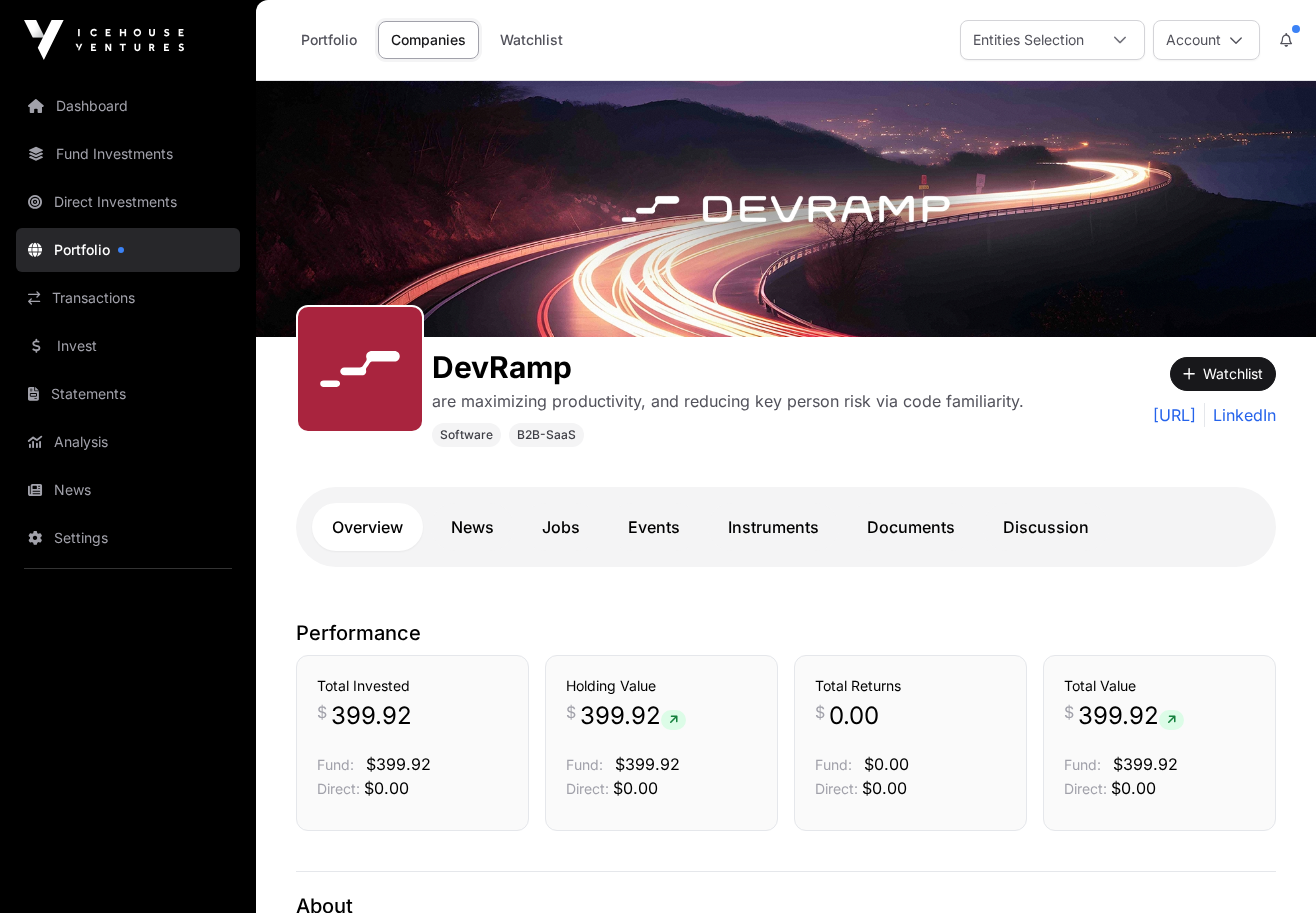 click 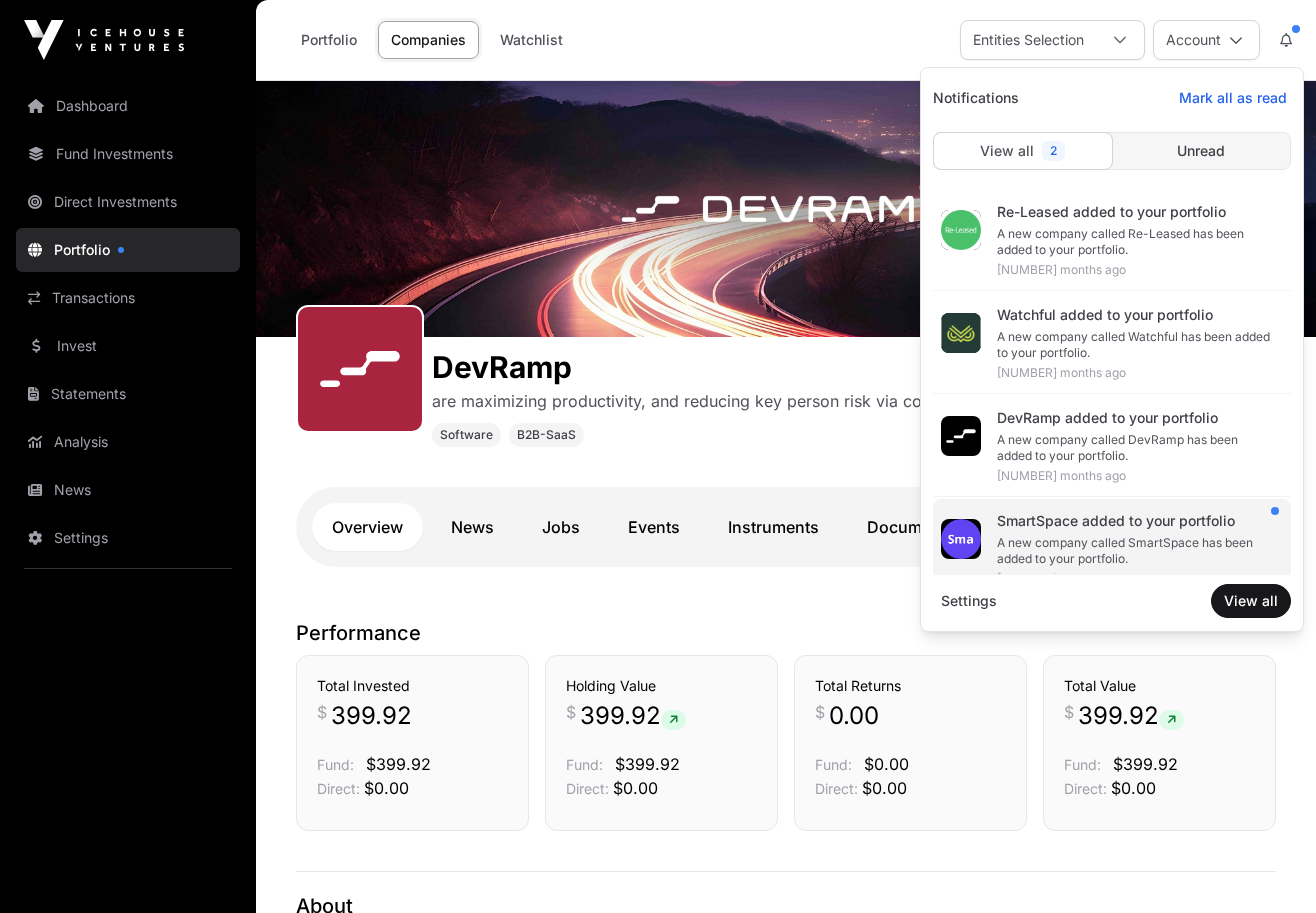 click on "SmartSpace added to your portfolio" at bounding box center [1136, 521] 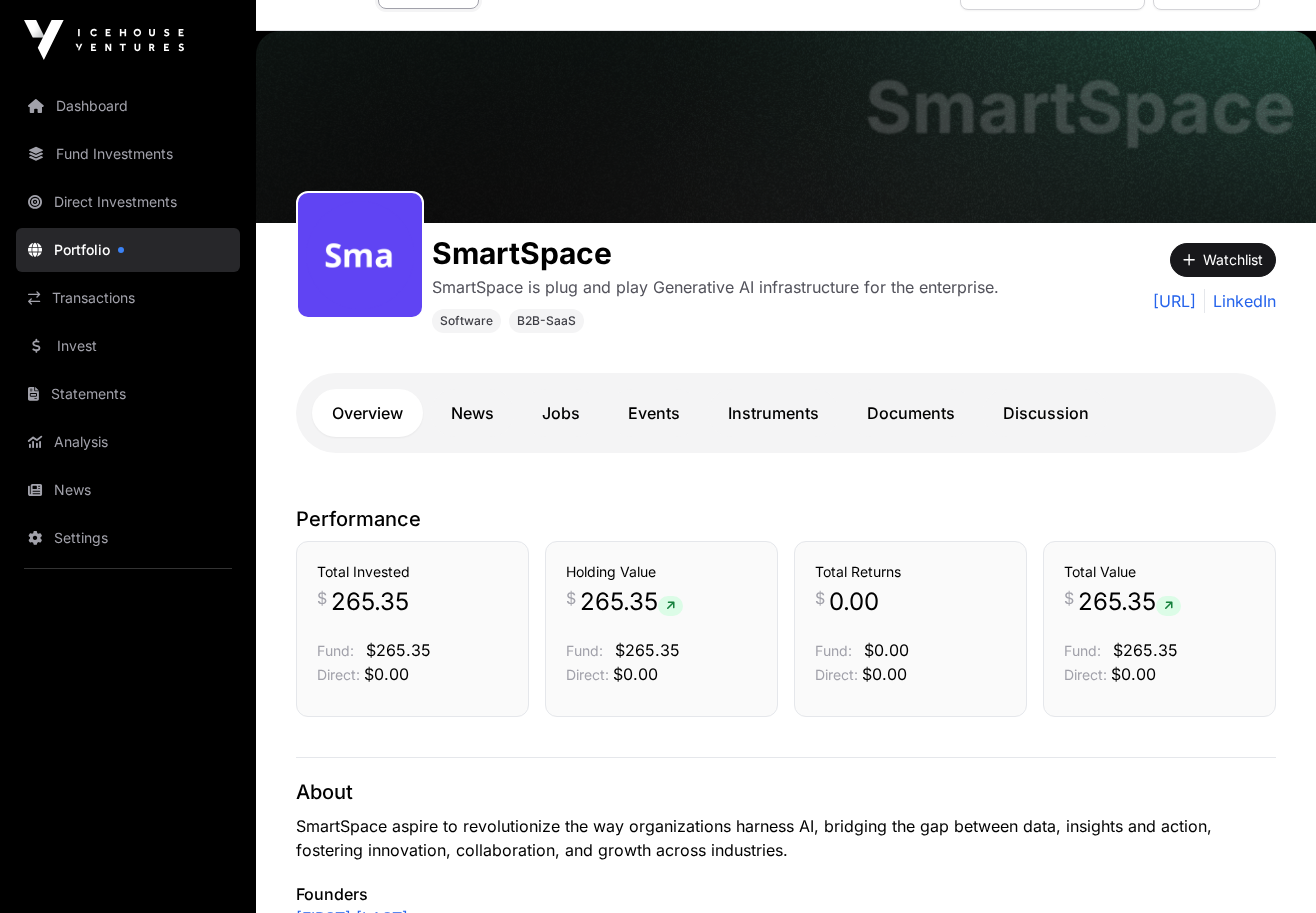 scroll, scrollTop: 0, scrollLeft: 0, axis: both 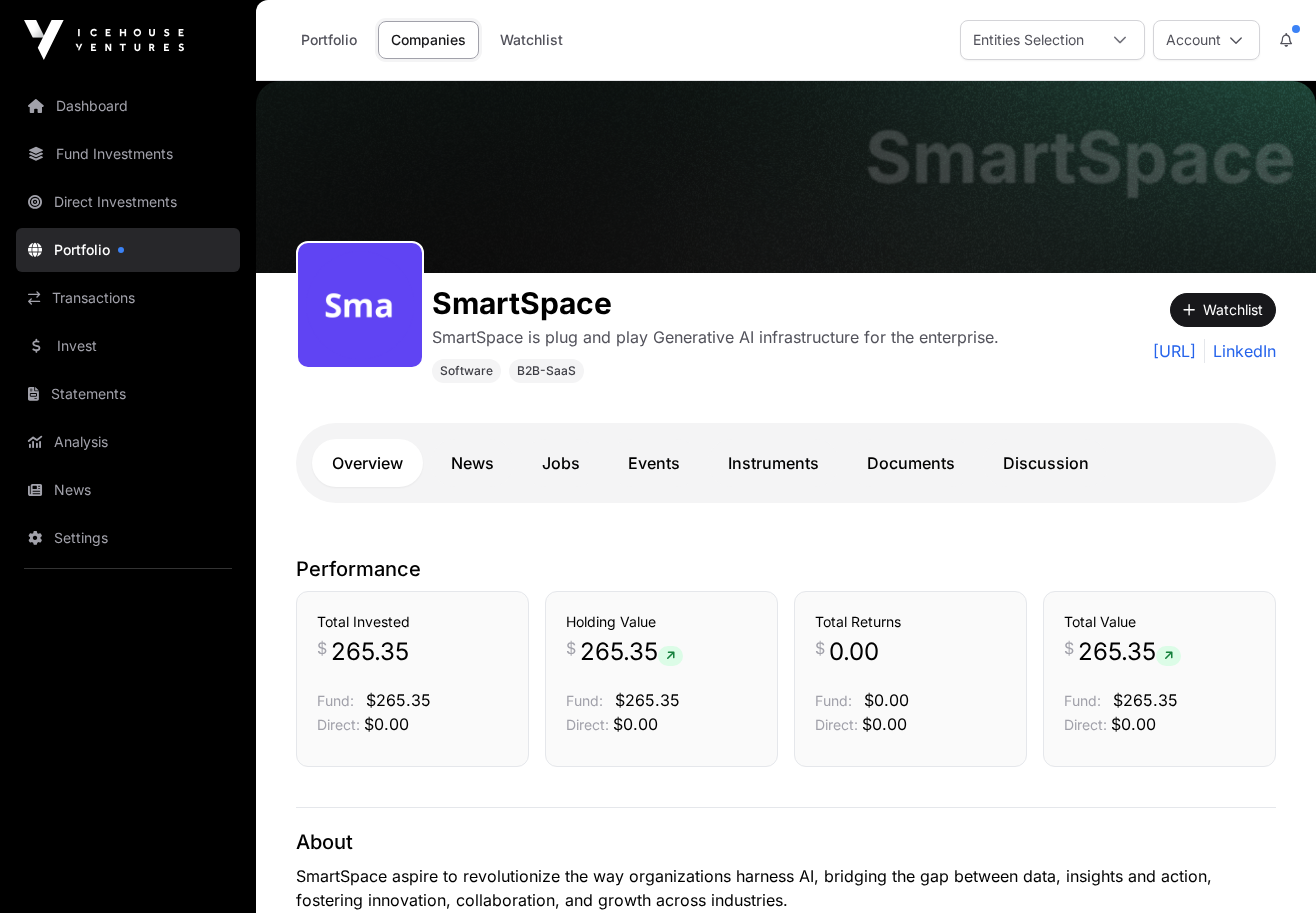click 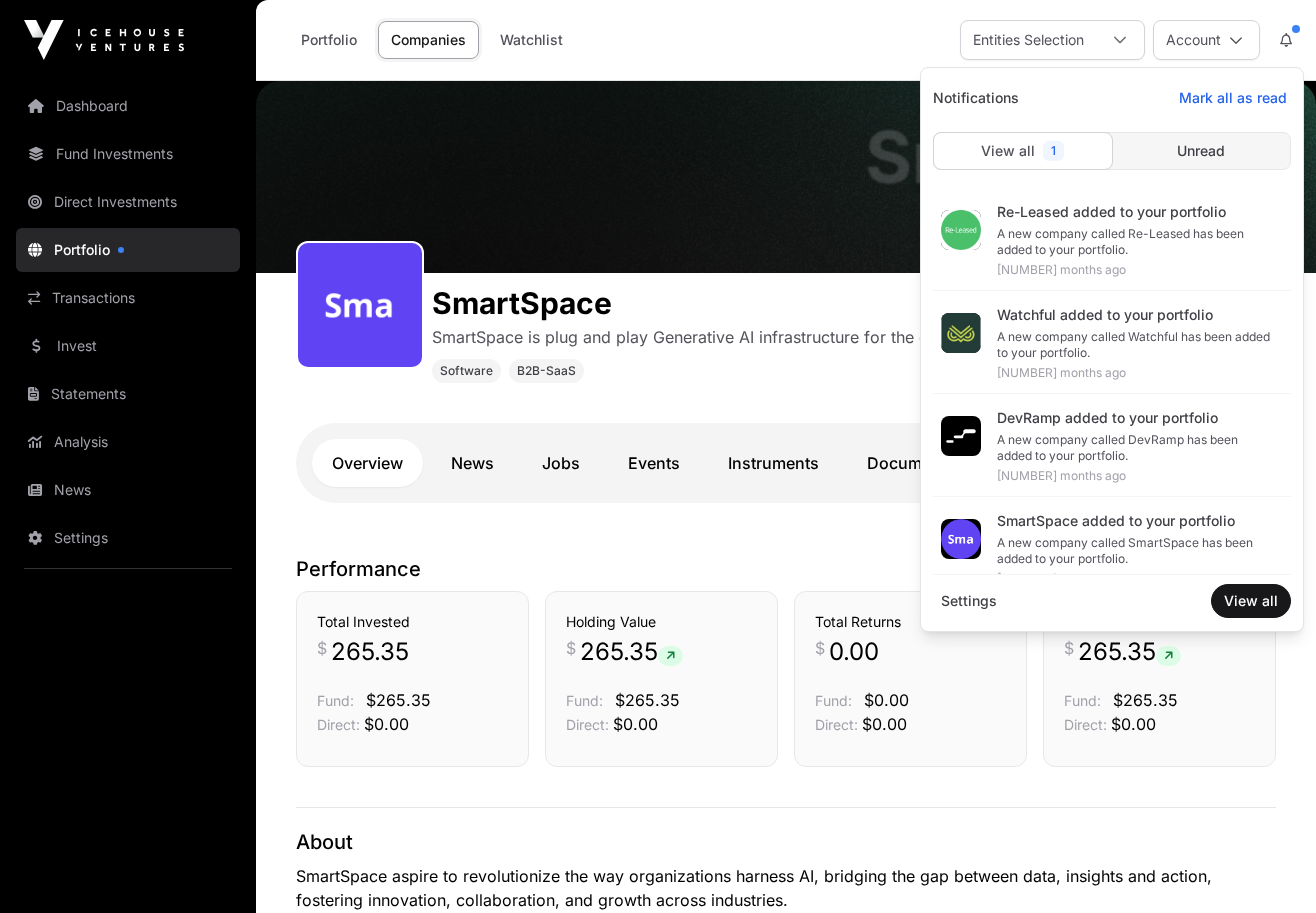 click at bounding box center (1023, 151) 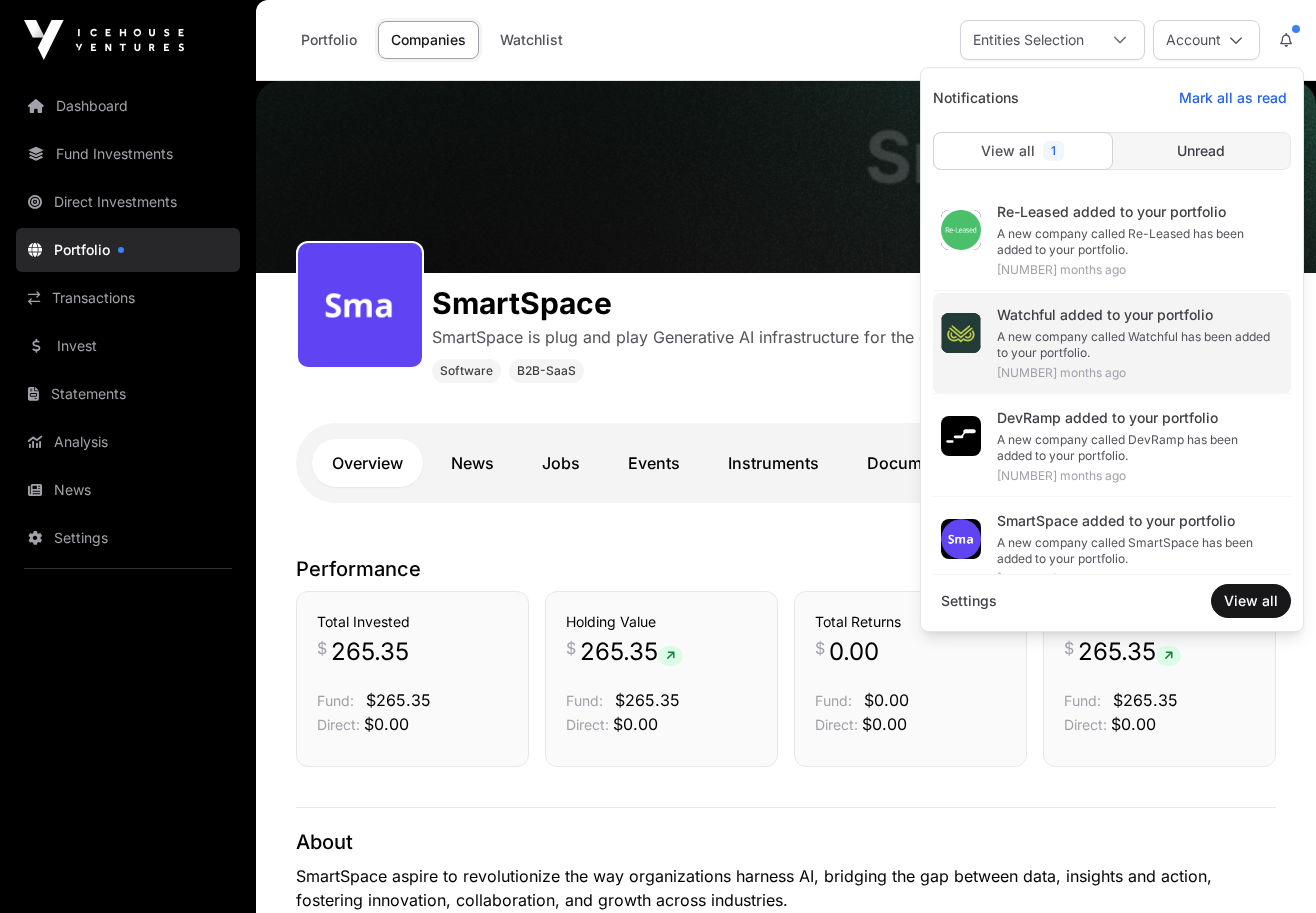 scroll, scrollTop: 131, scrollLeft: 0, axis: vertical 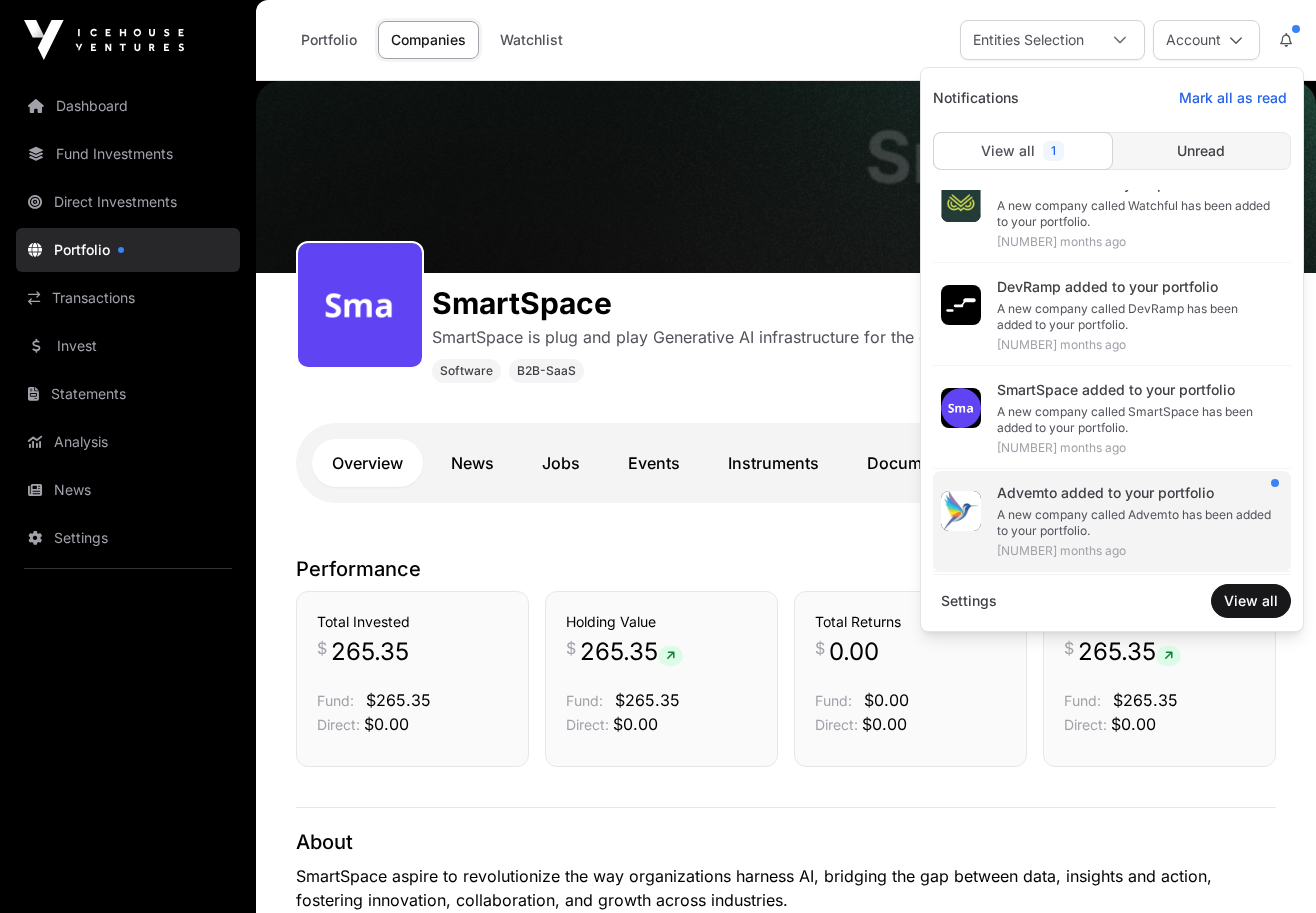 click on "A new company called Advemto has been added to your portfolio." at bounding box center [1136, 523] 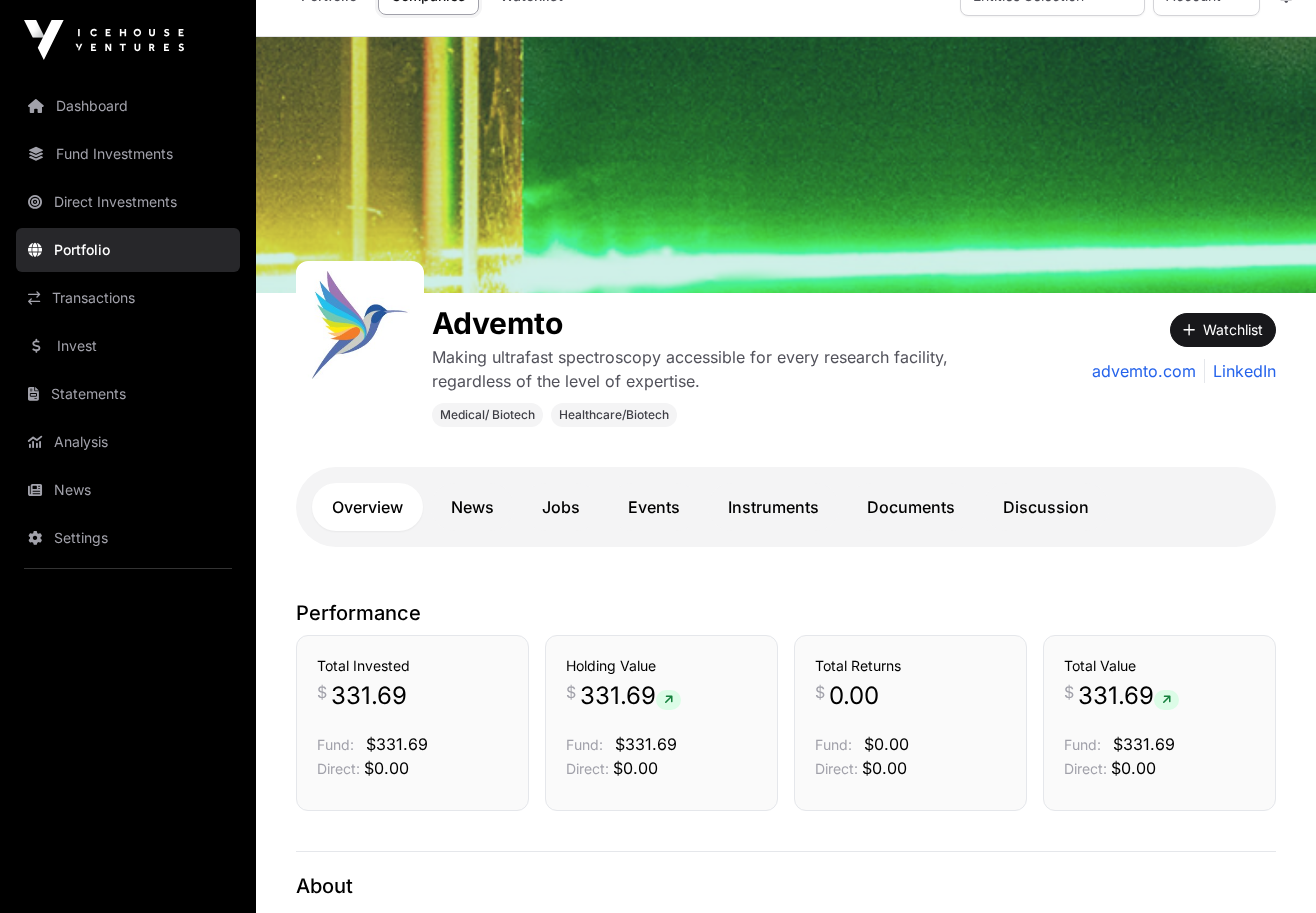 scroll, scrollTop: 0, scrollLeft: 0, axis: both 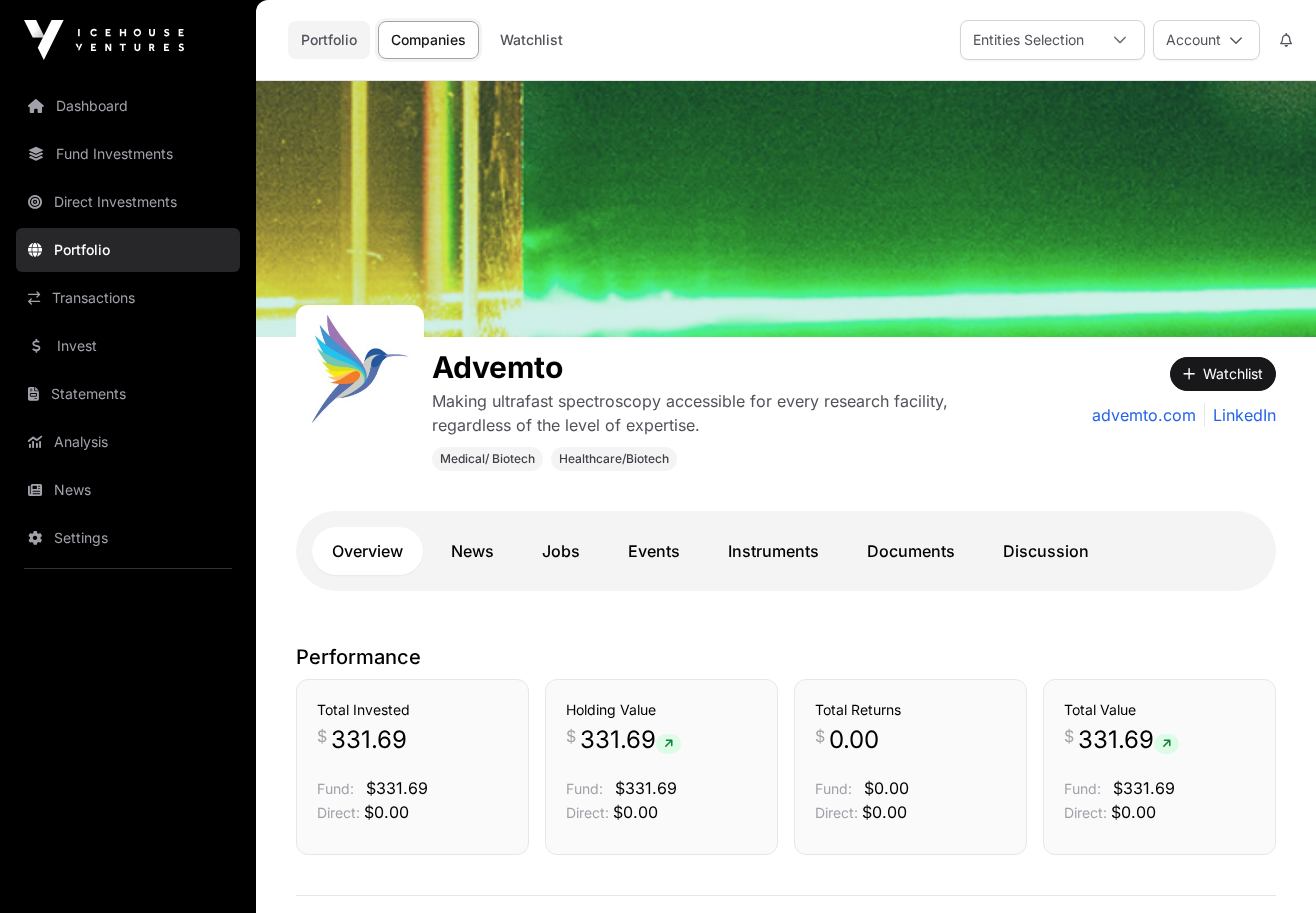 click on "Portfolio" 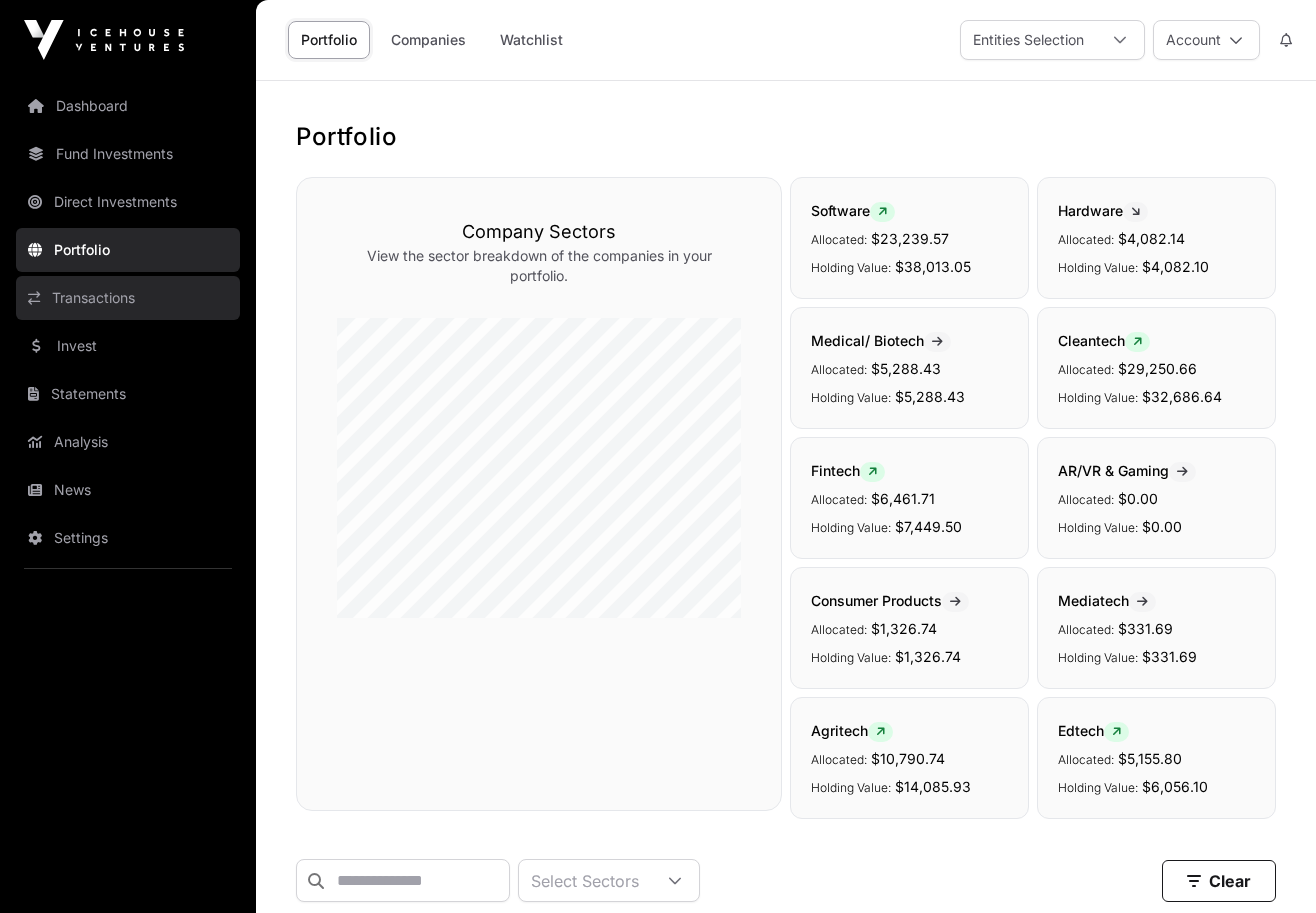 click on "Transactions" 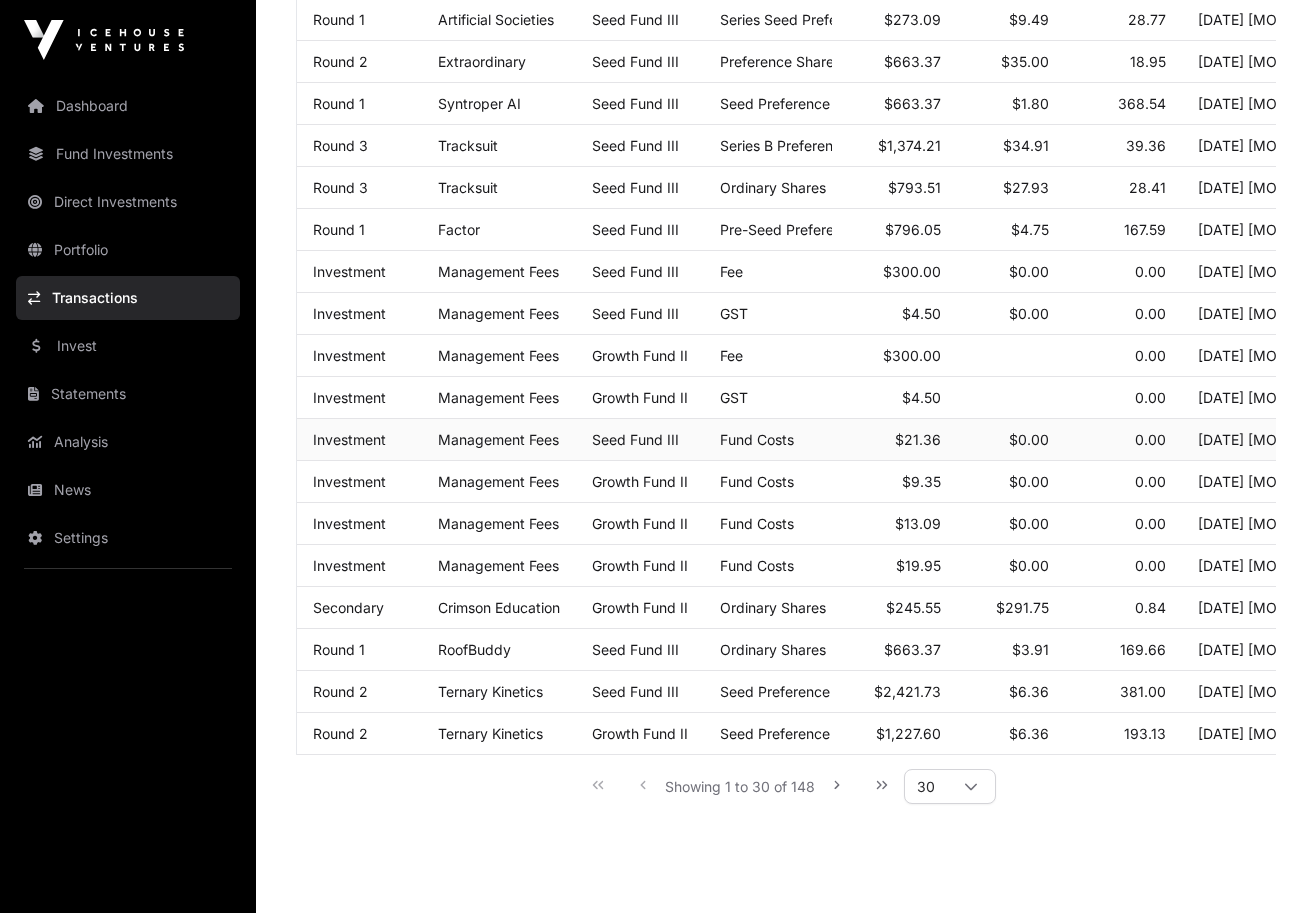 scroll, scrollTop: 866, scrollLeft: 0, axis: vertical 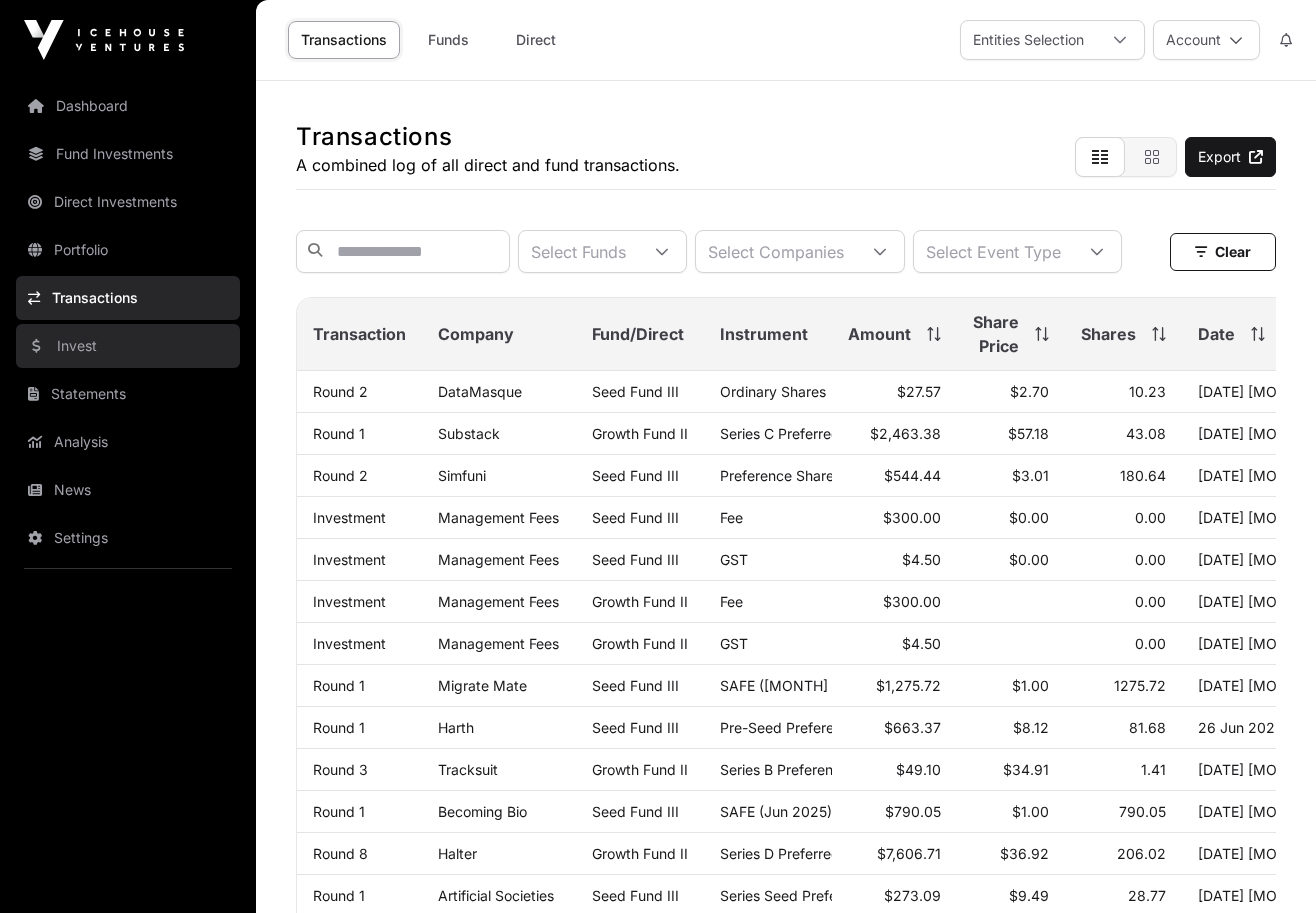click on "Invest" 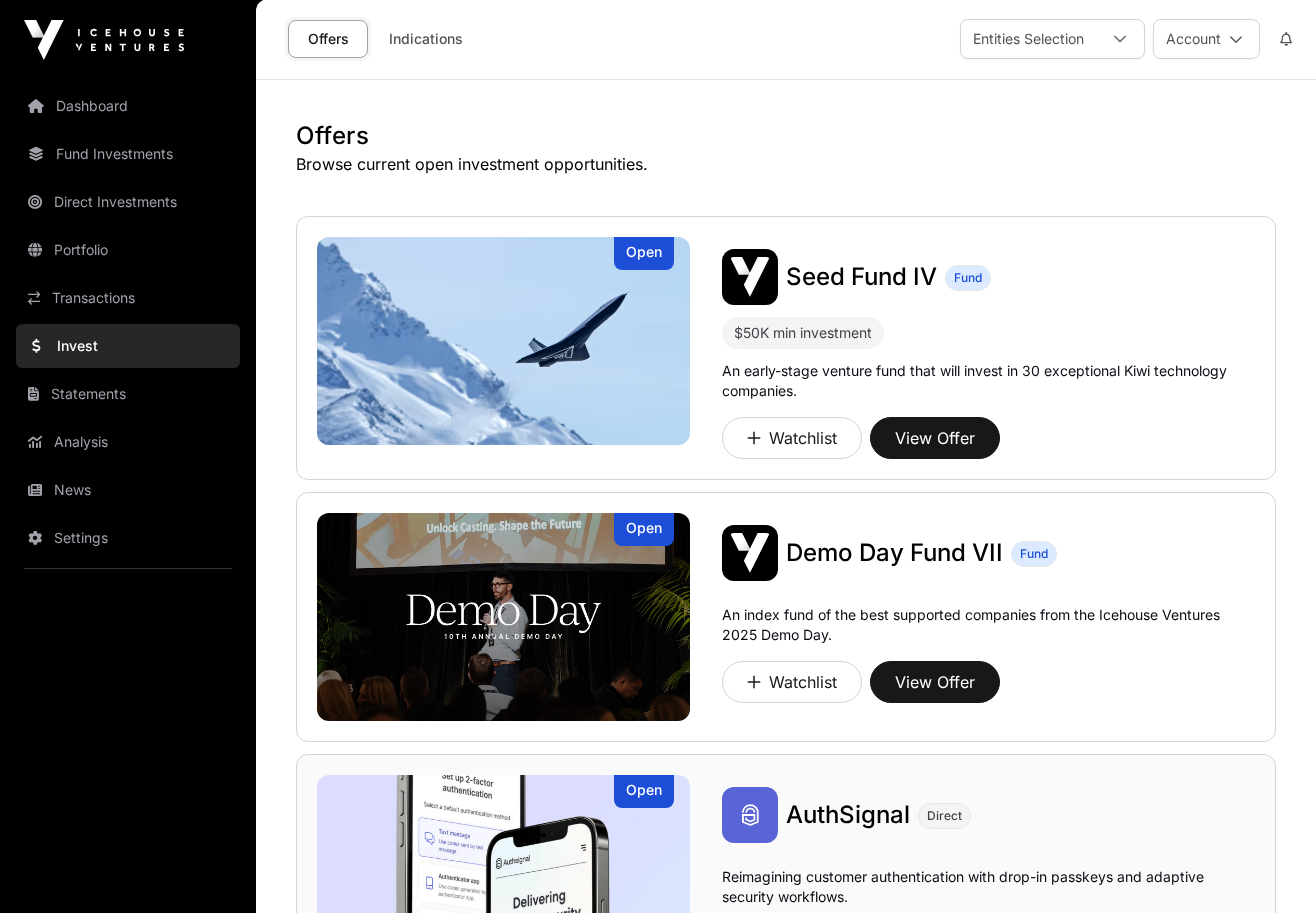 scroll, scrollTop: 0, scrollLeft: 0, axis: both 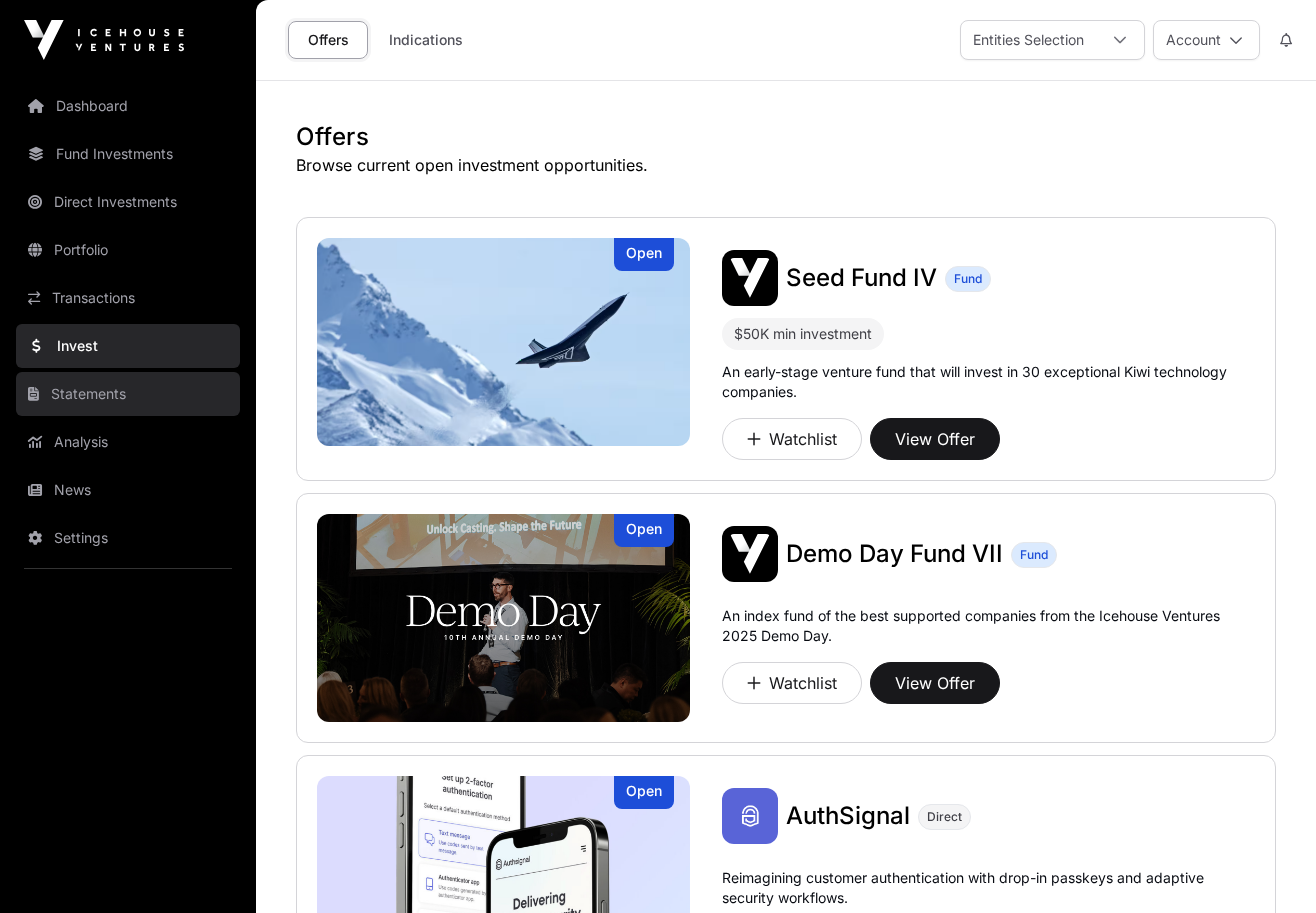 click on "Statements" 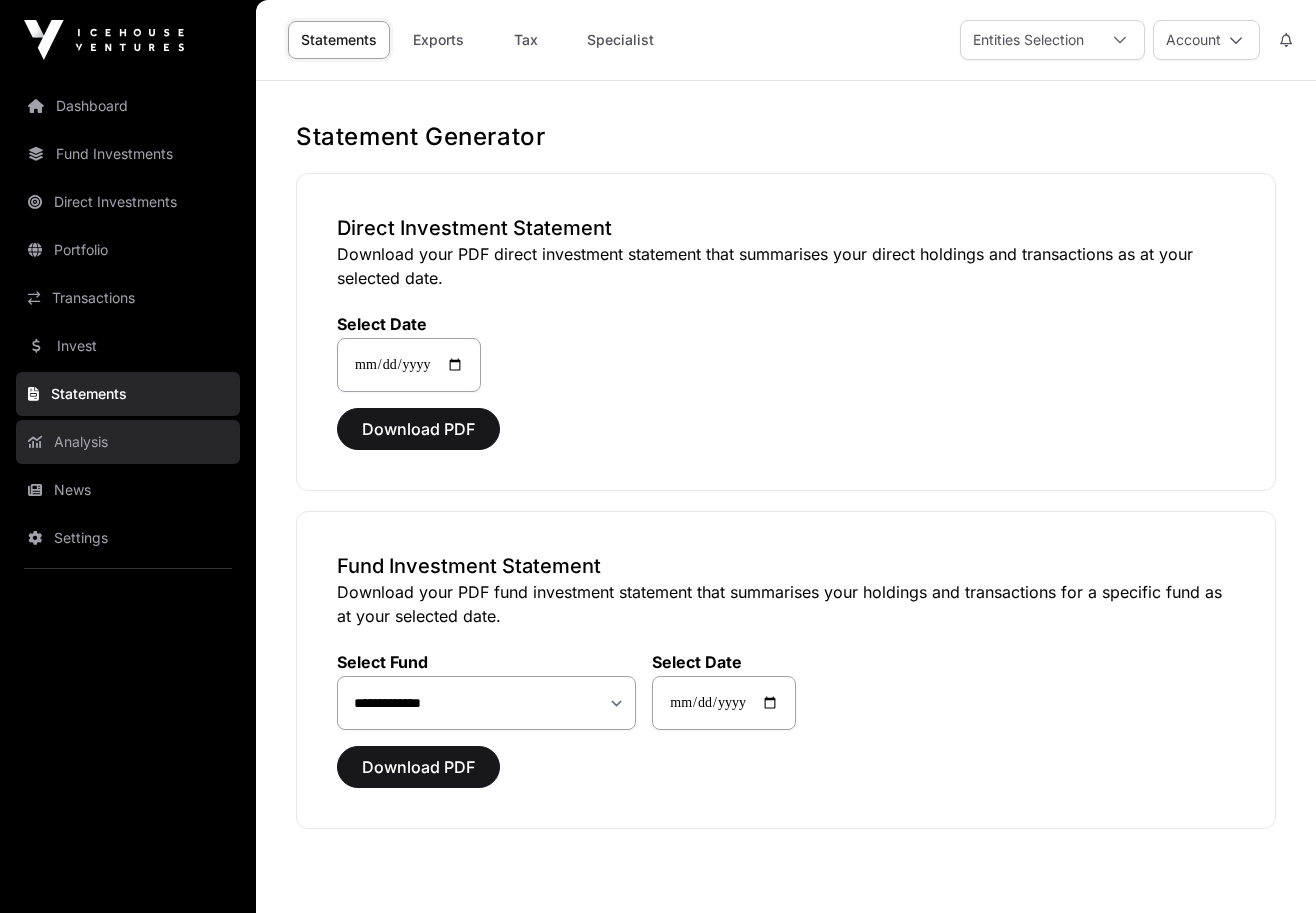 click on "Analysis" 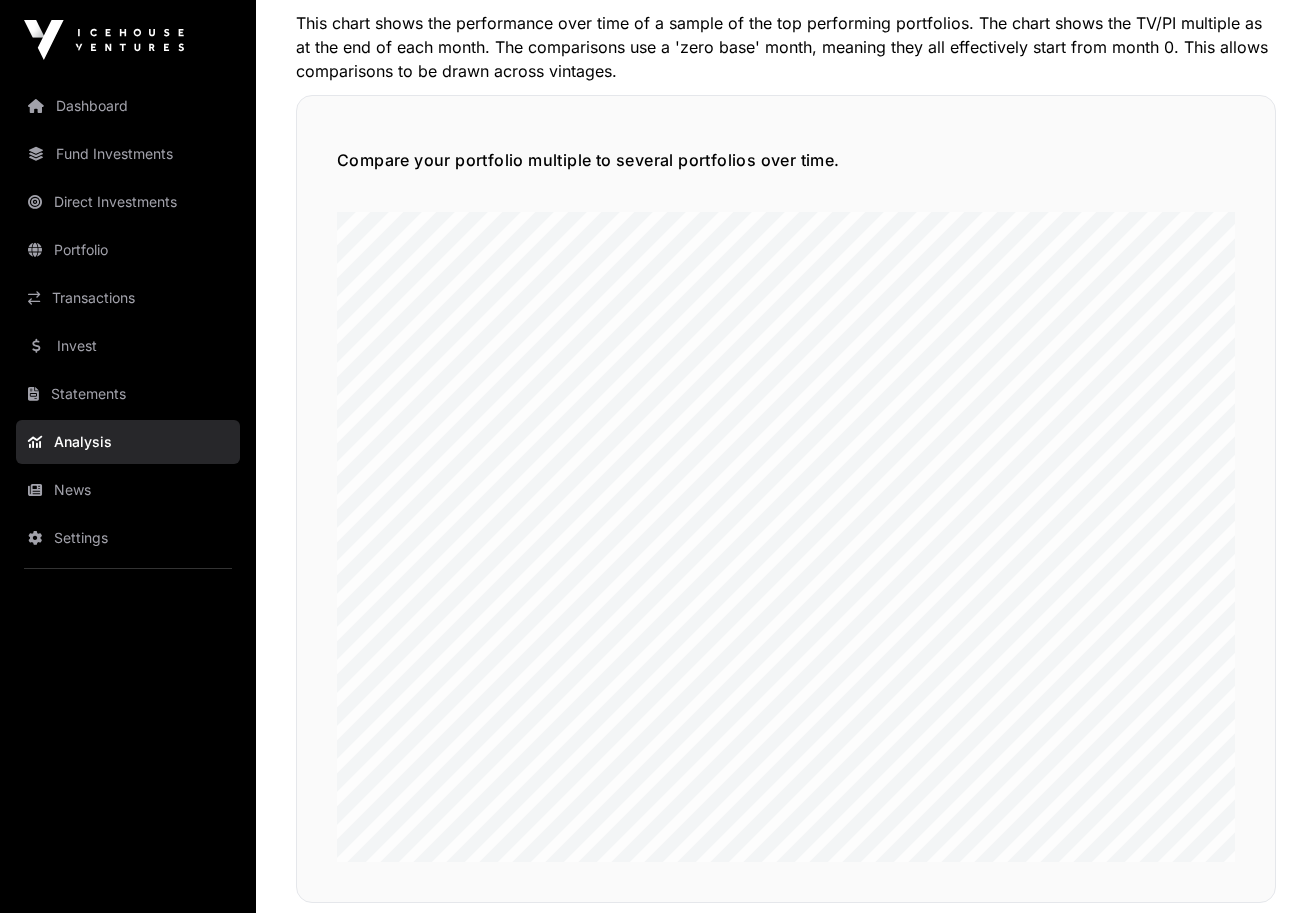 scroll, scrollTop: 4514, scrollLeft: 0, axis: vertical 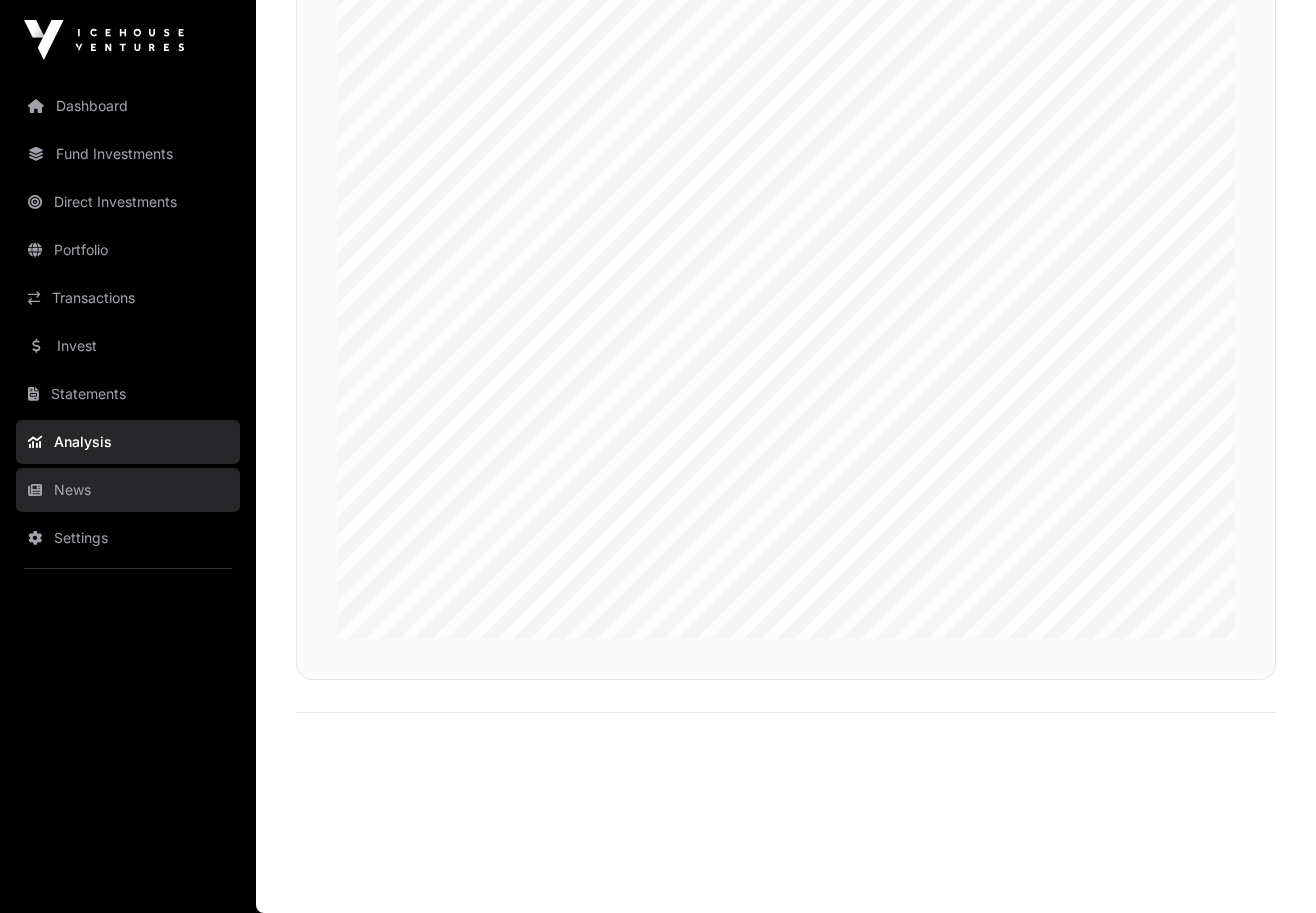 click on "News" 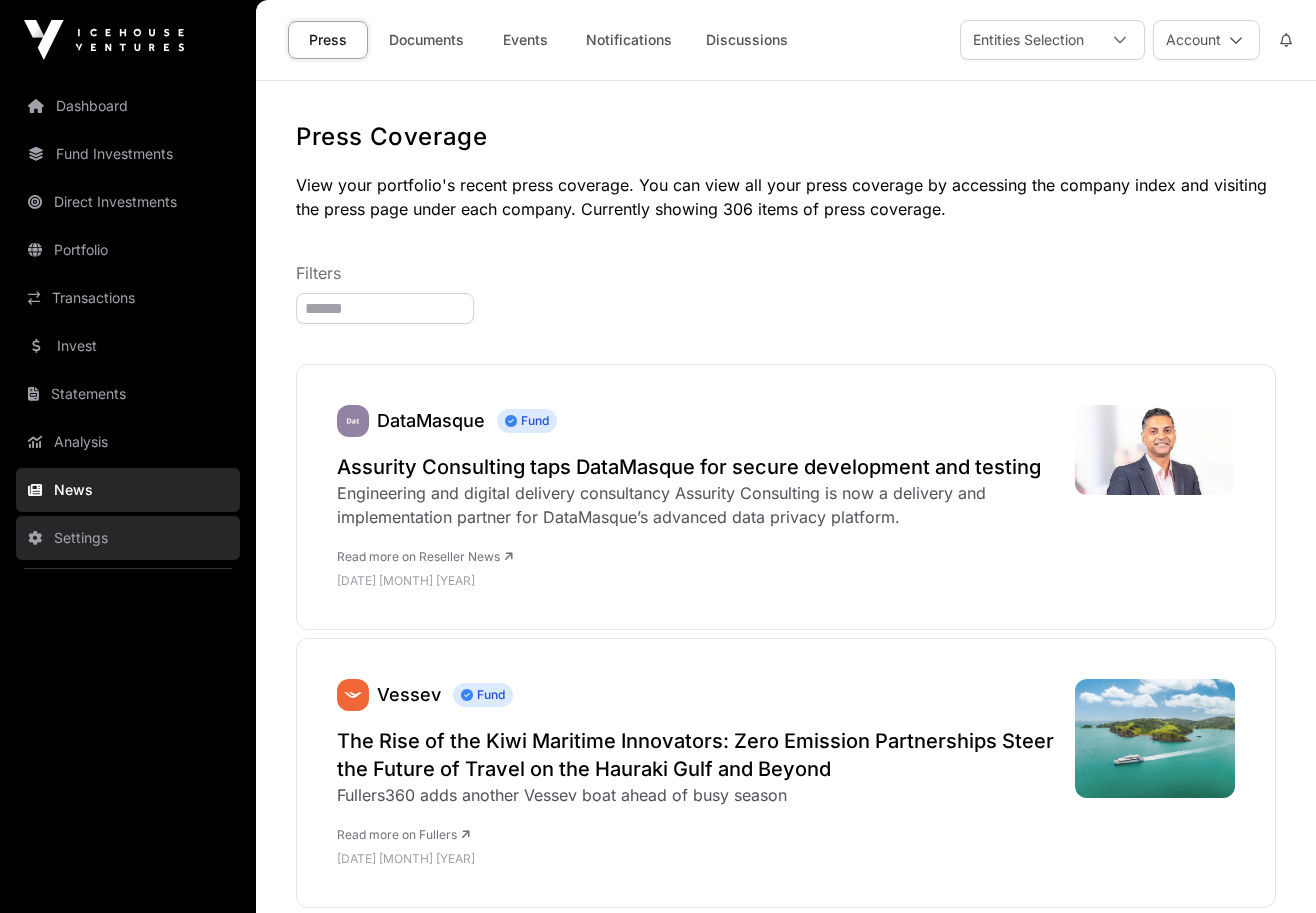 scroll, scrollTop: 1, scrollLeft: 0, axis: vertical 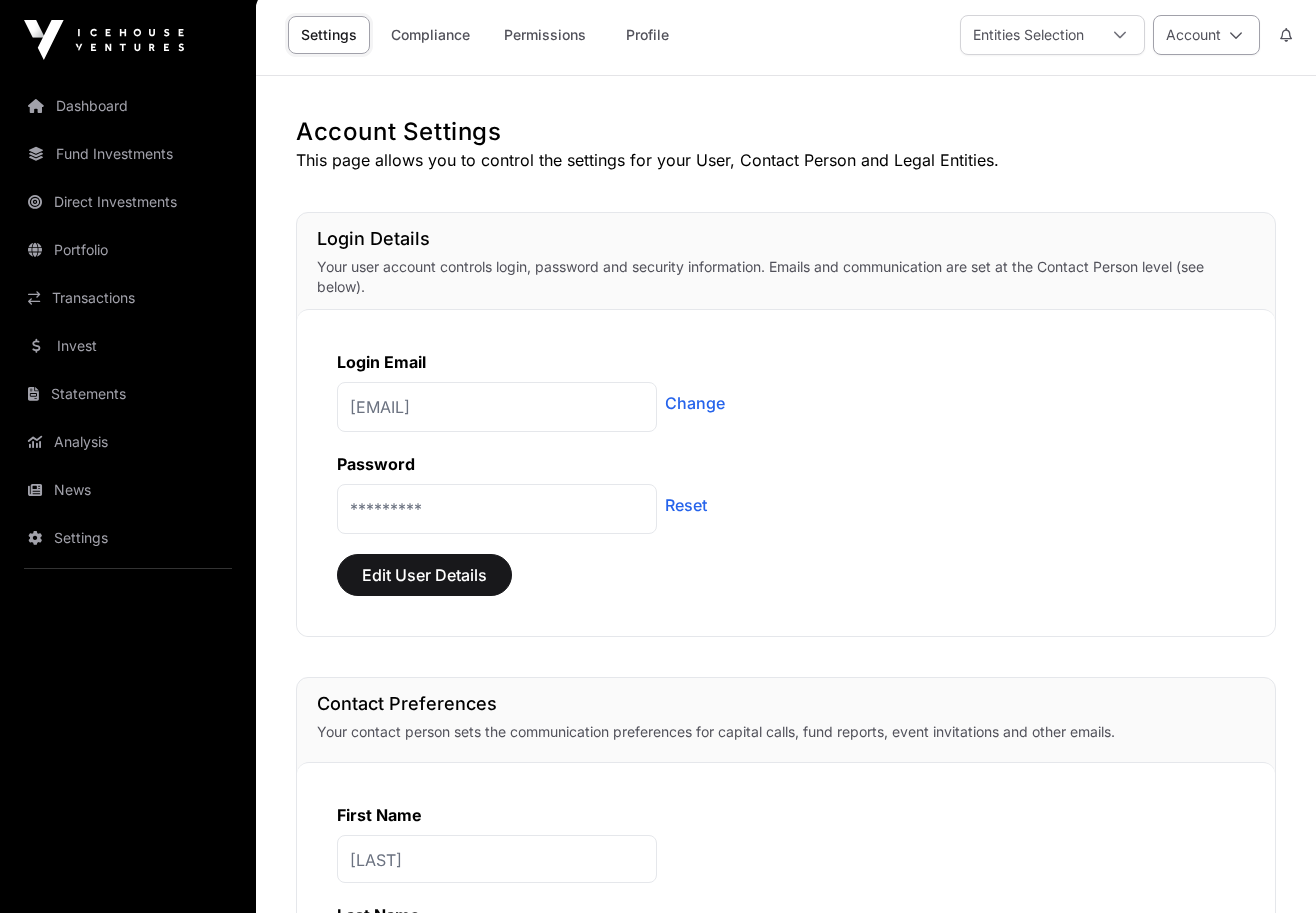 click on "Account" 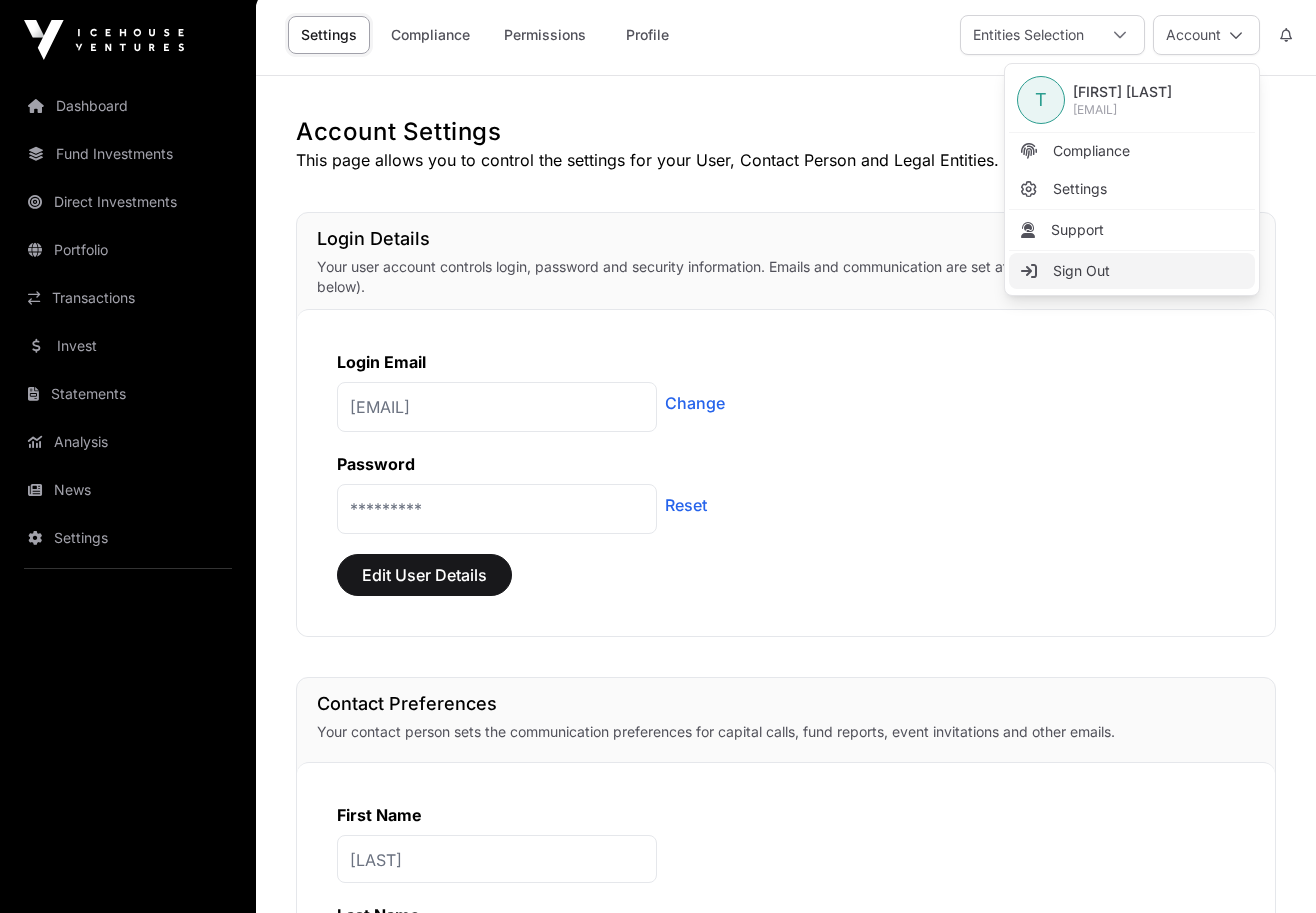 click on "Sign Out" at bounding box center (1081, 271) 